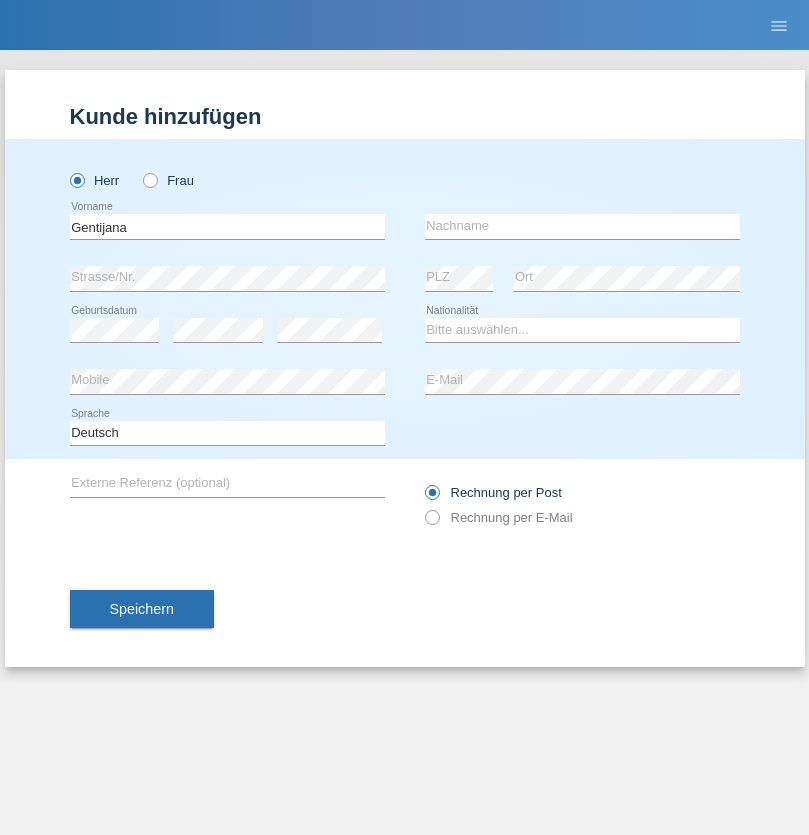scroll, scrollTop: 0, scrollLeft: 0, axis: both 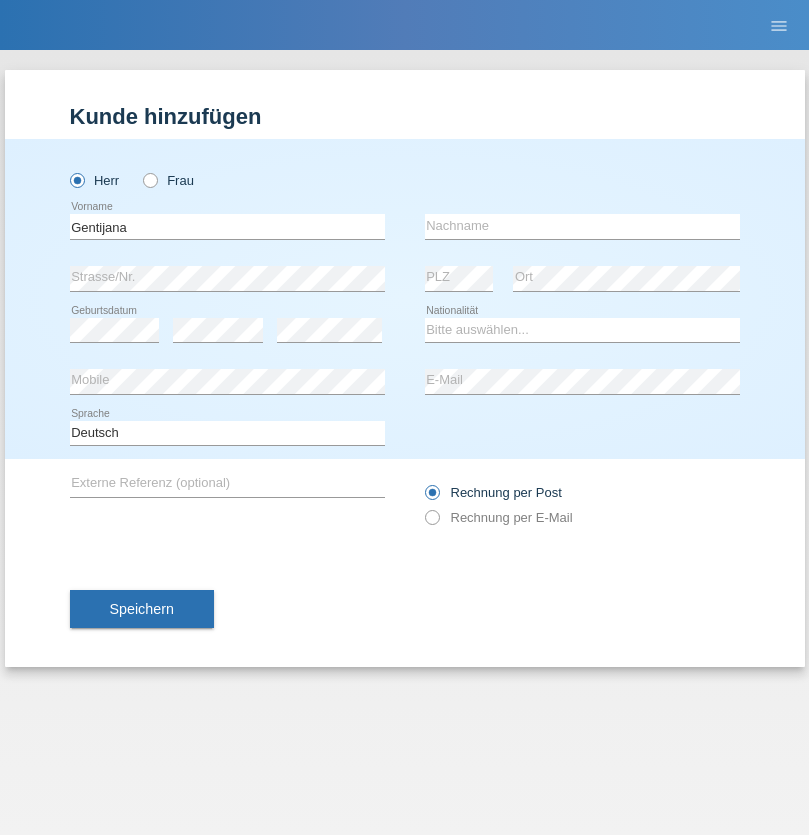 type on "Gentijana" 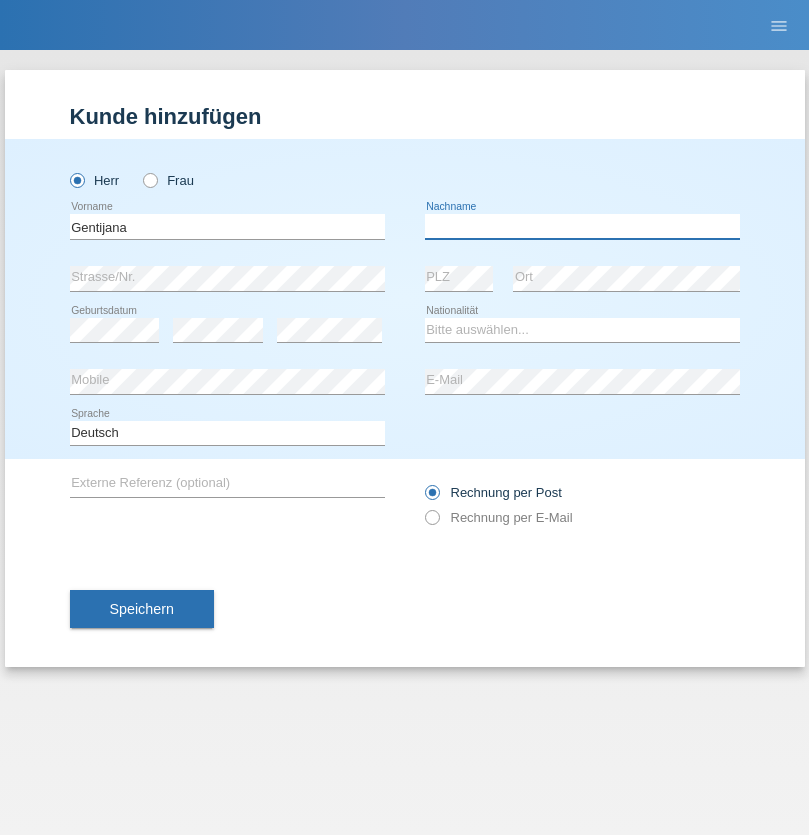 click at bounding box center [582, 226] 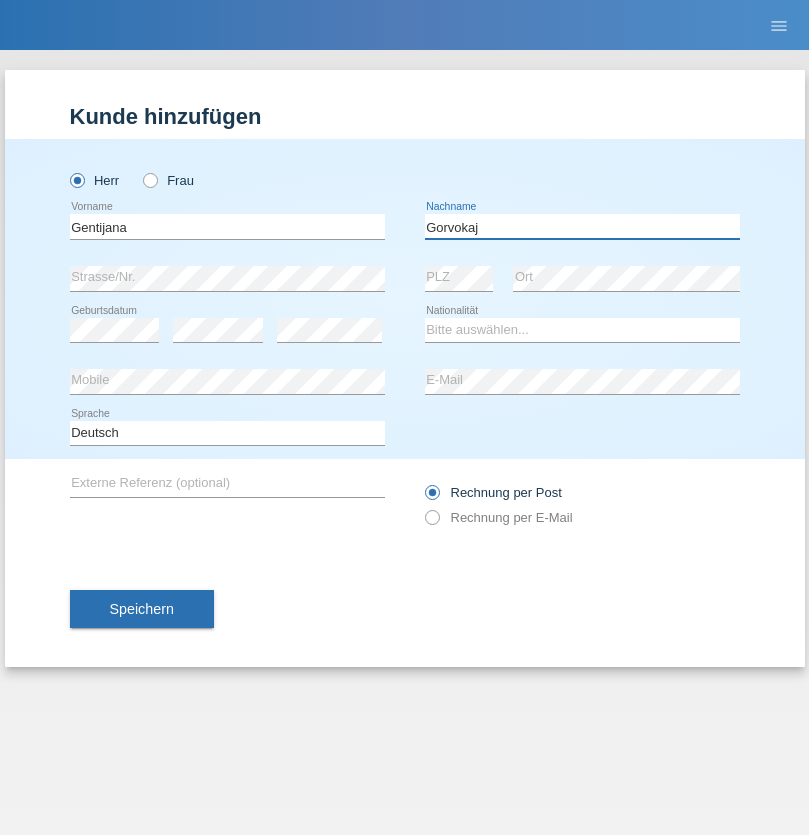 type on "Gorvokaj" 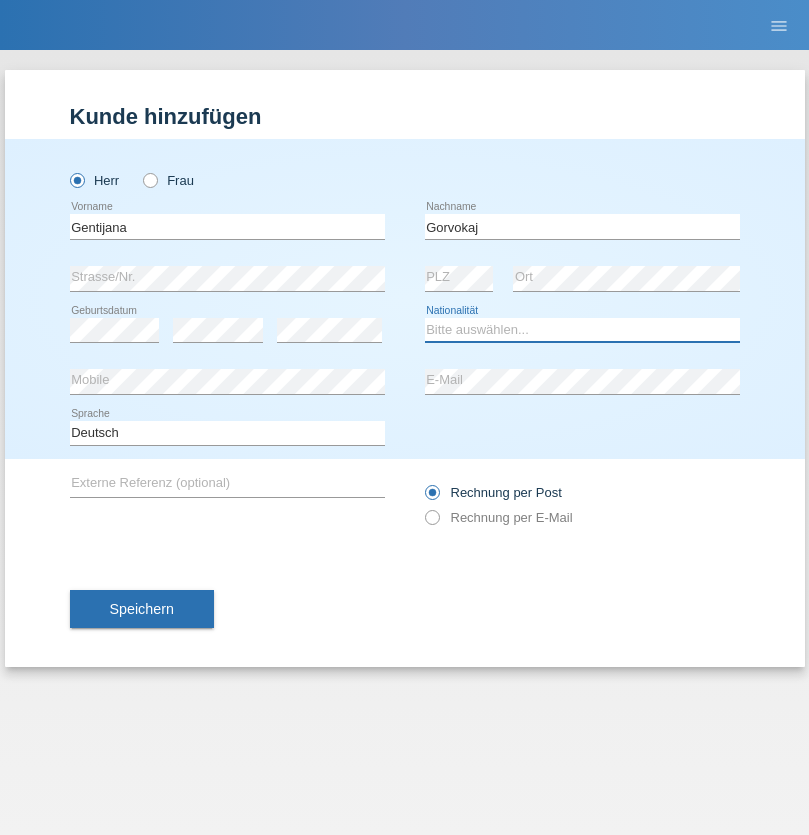select on "ME" 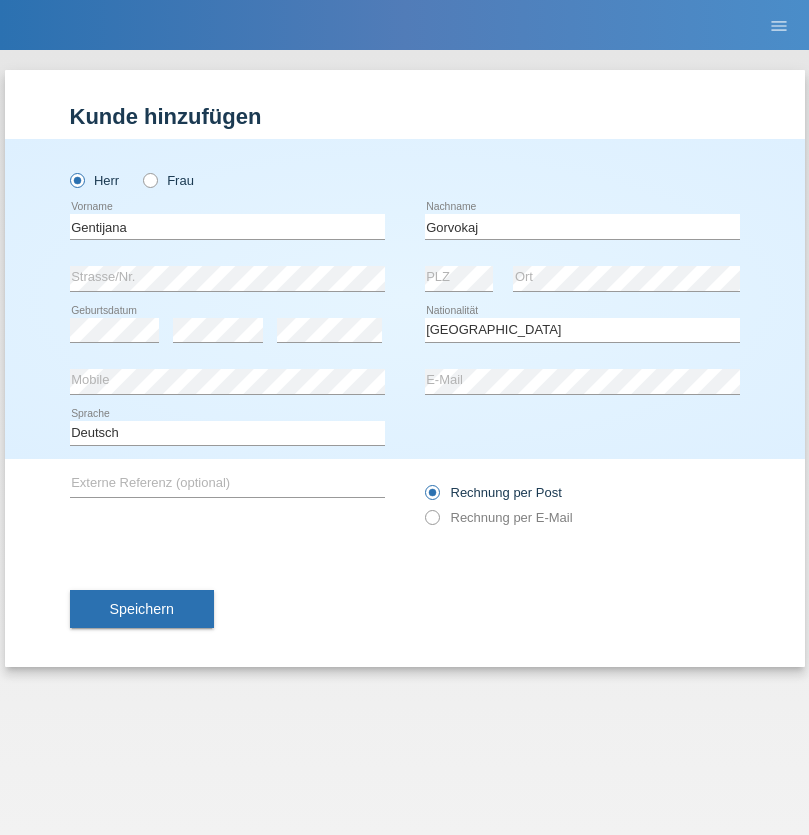 select on "C" 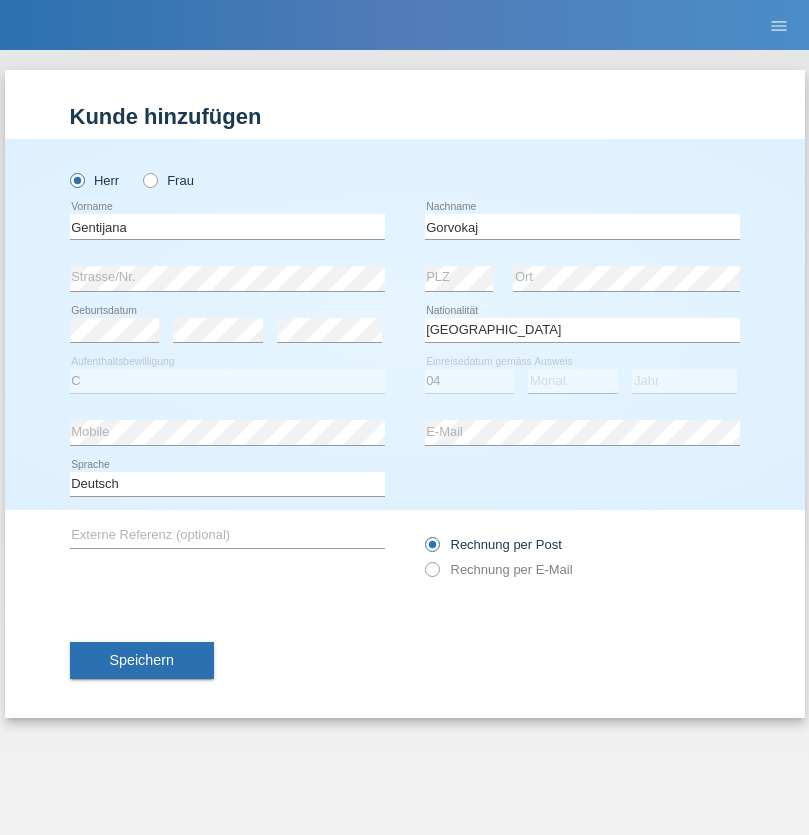 select on "10" 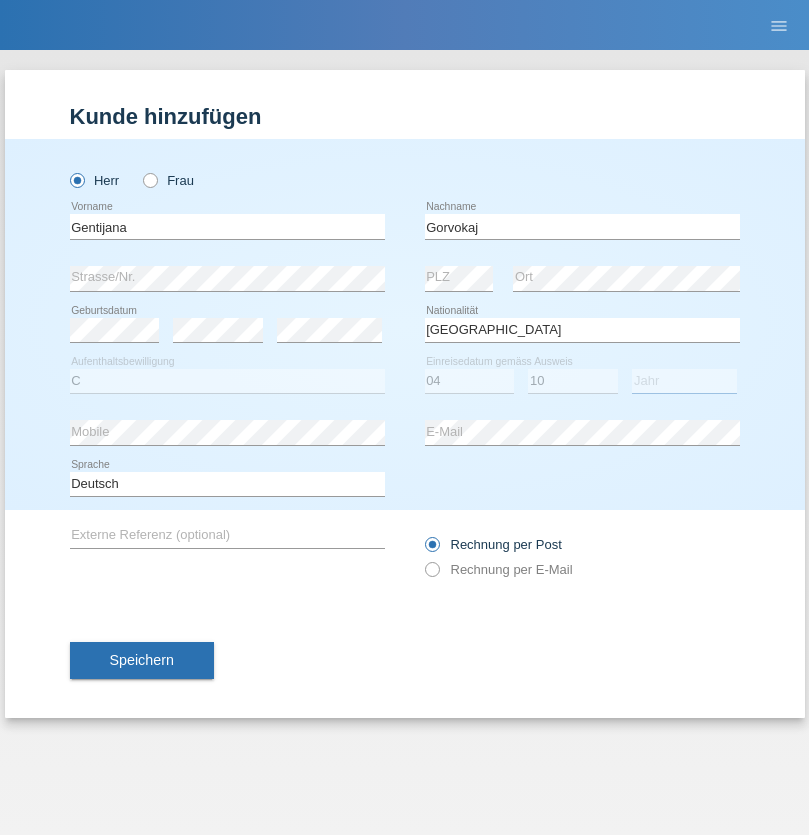 select on "1991" 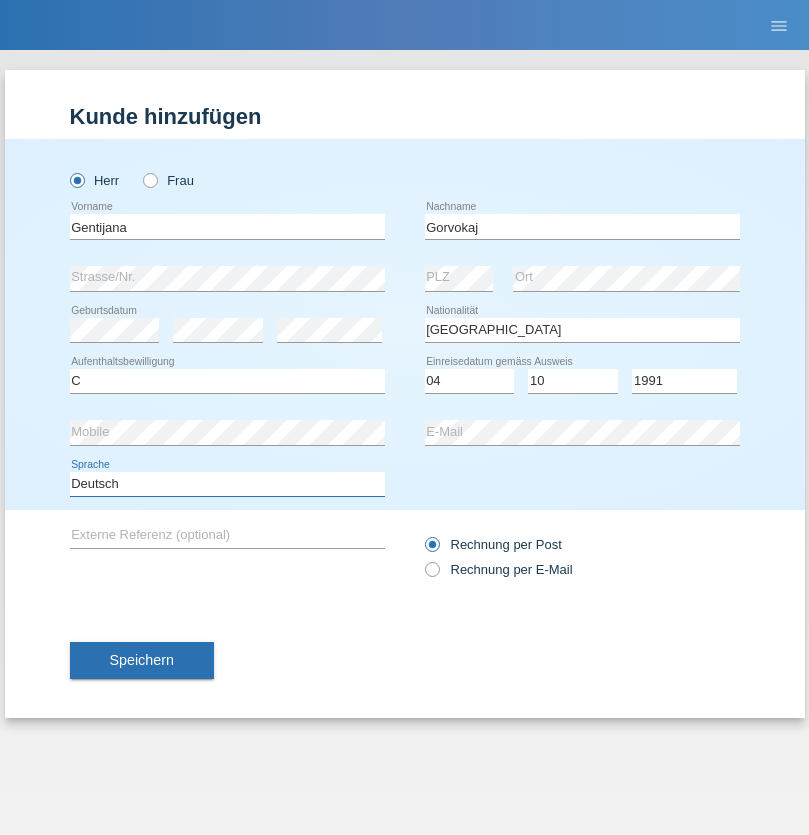 select on "en" 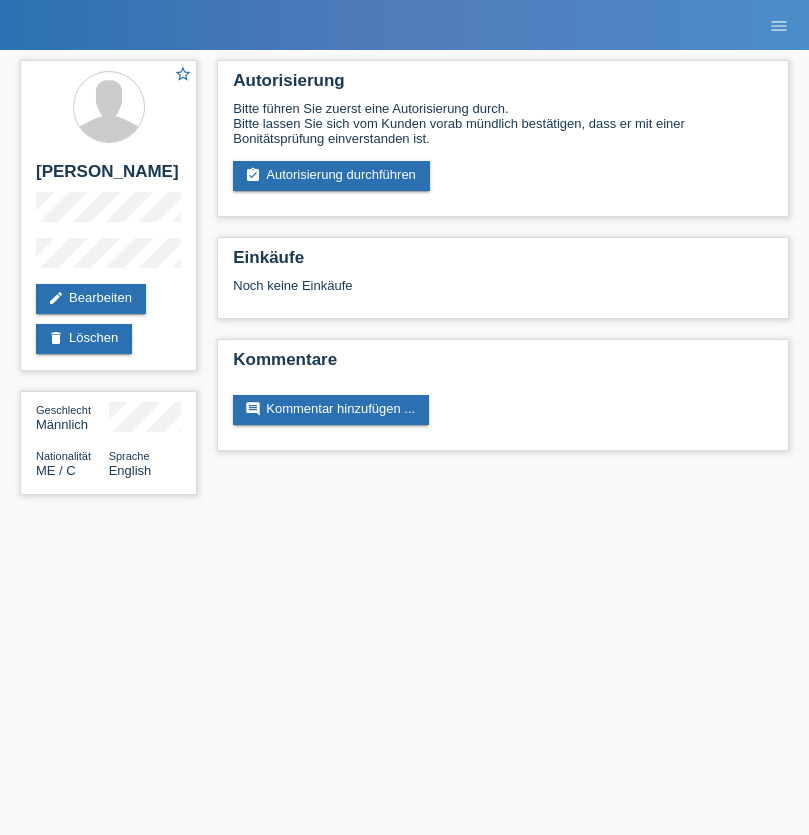scroll, scrollTop: 0, scrollLeft: 0, axis: both 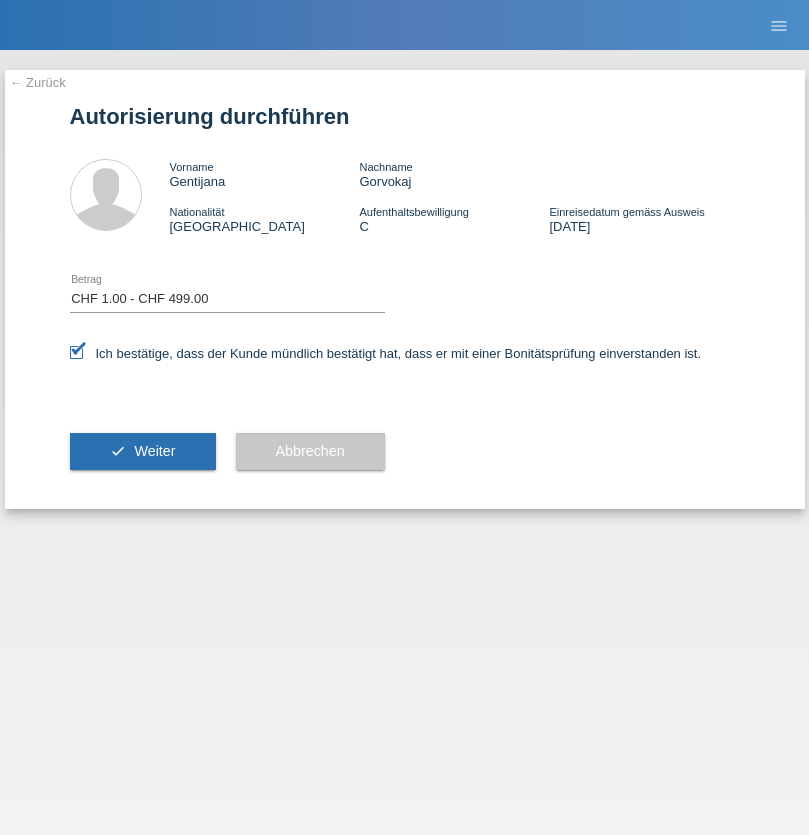 select on "1" 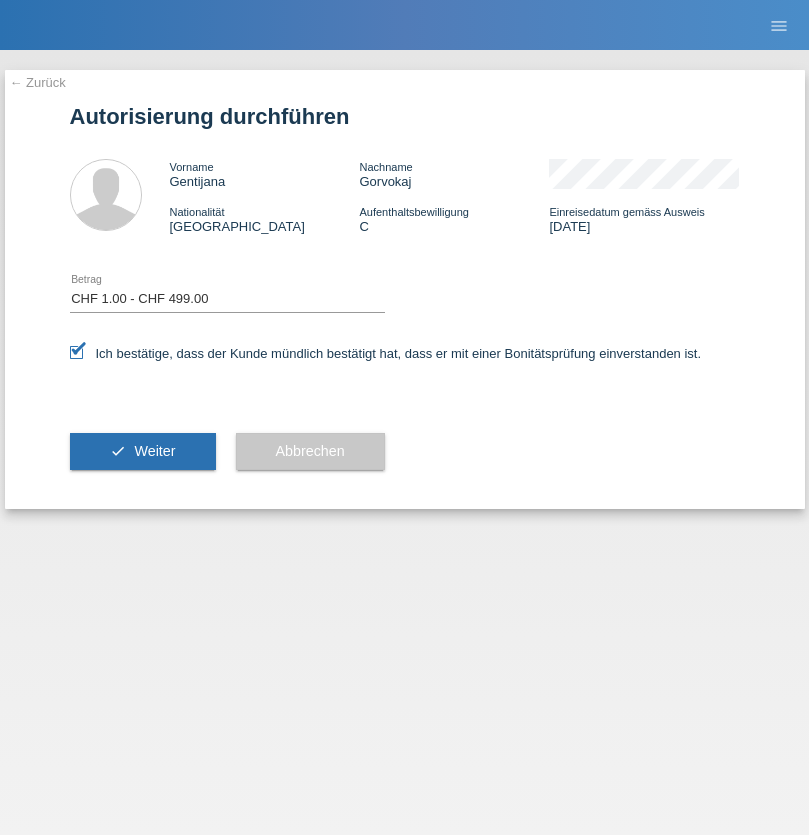 scroll, scrollTop: 0, scrollLeft: 0, axis: both 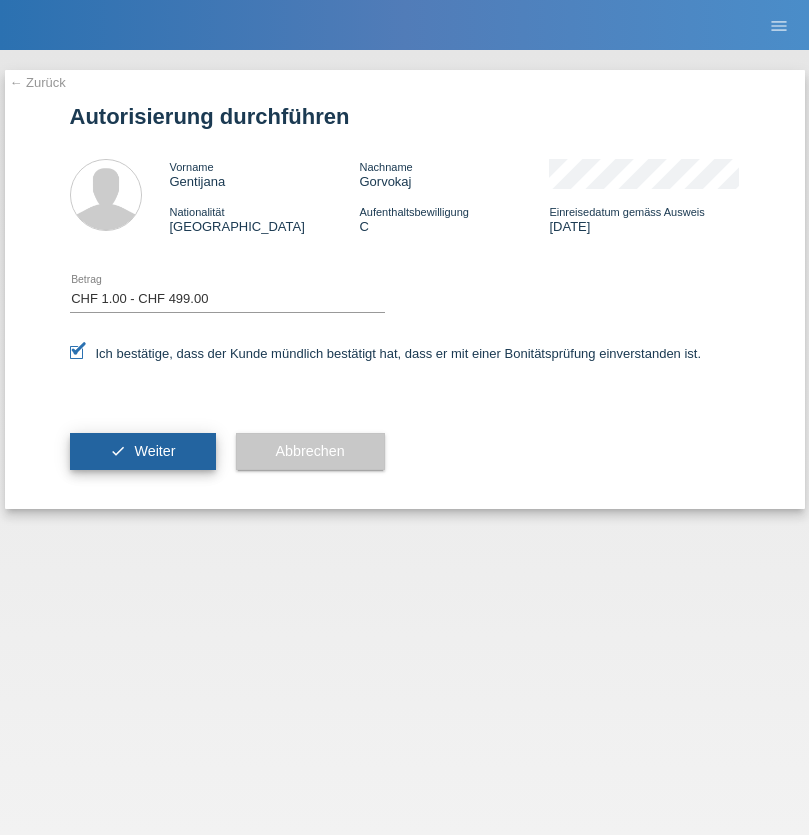 click on "Weiter" at bounding box center [154, 451] 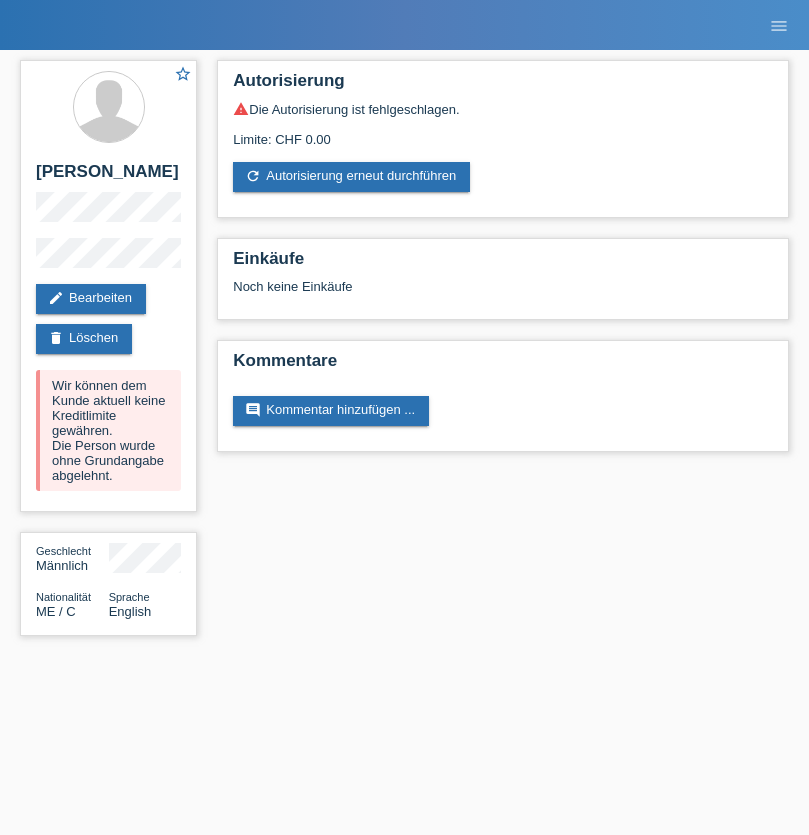 scroll, scrollTop: 0, scrollLeft: 0, axis: both 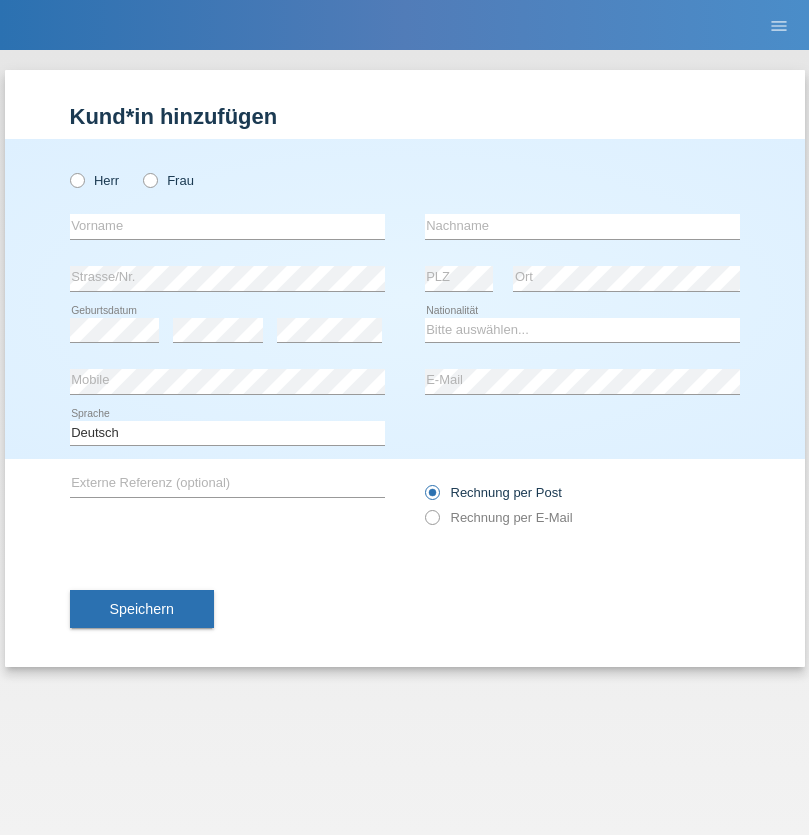 radio on "true" 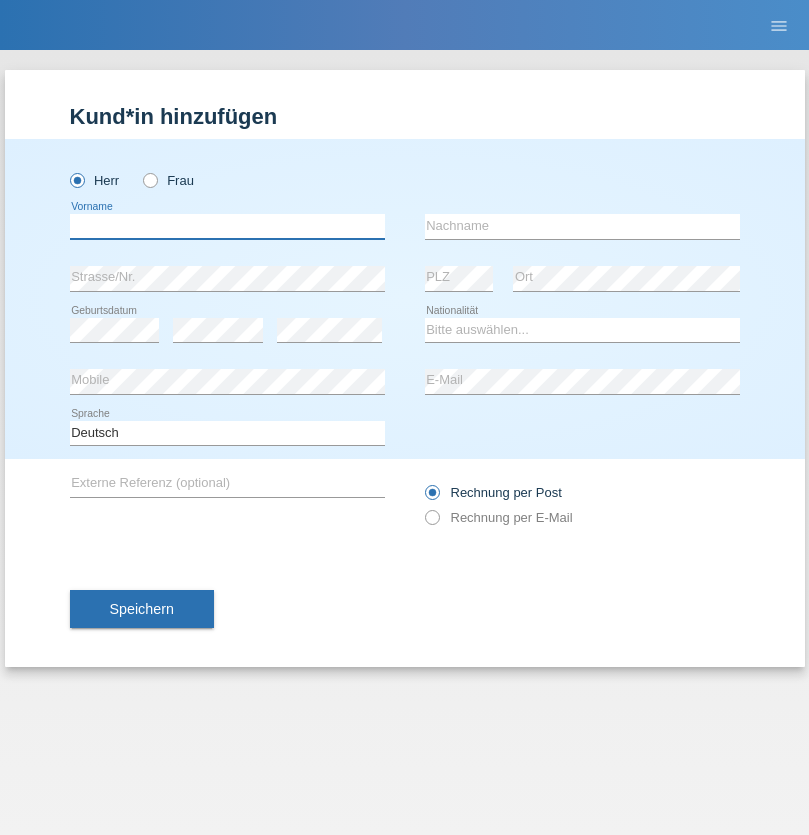 click at bounding box center [227, 226] 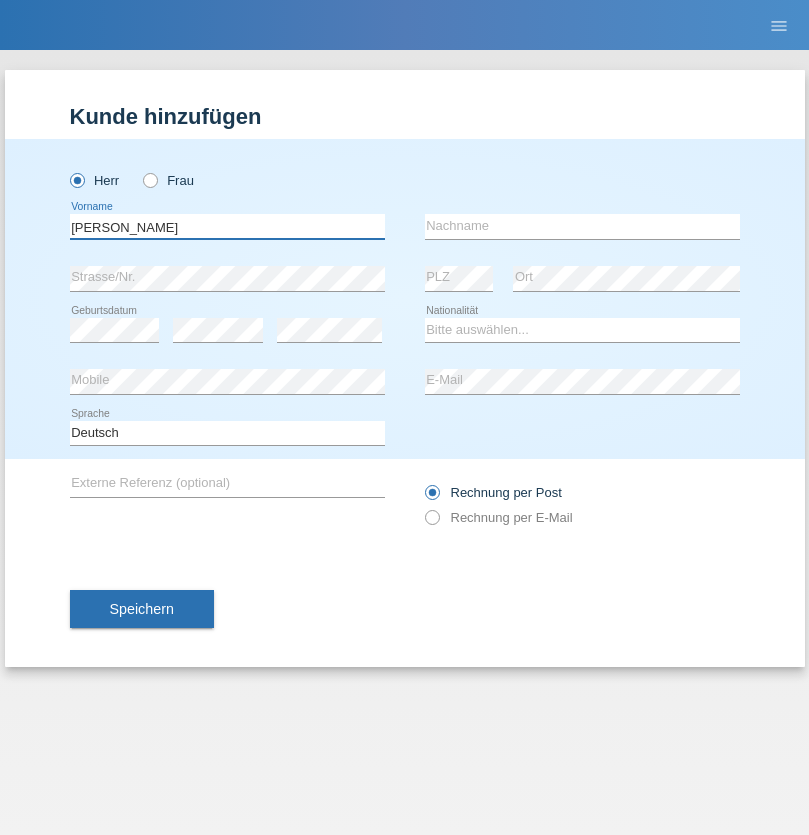 type on "Alex" 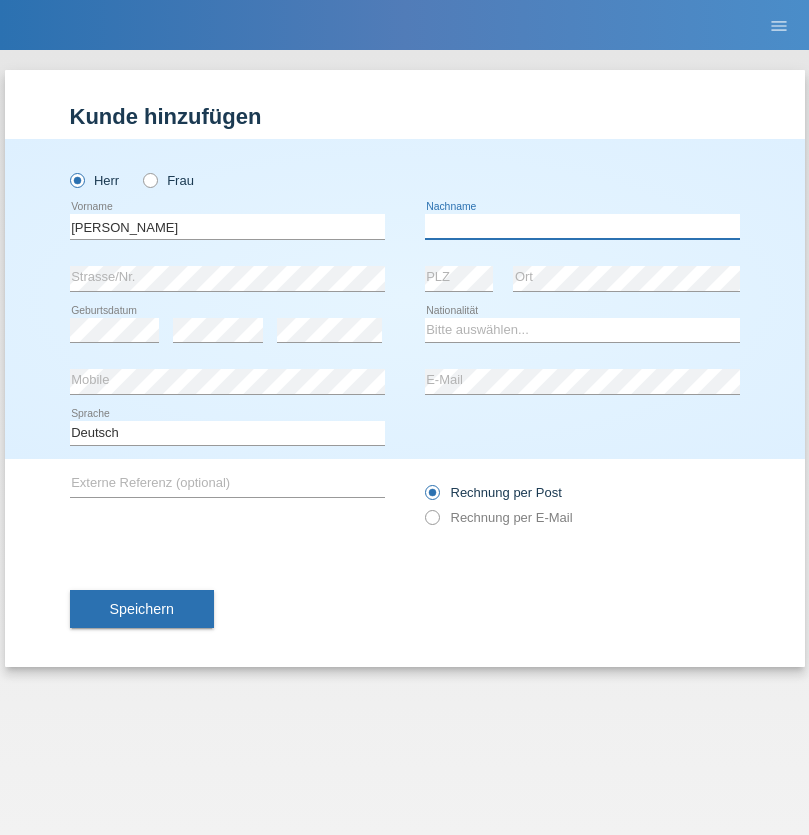 click at bounding box center [582, 226] 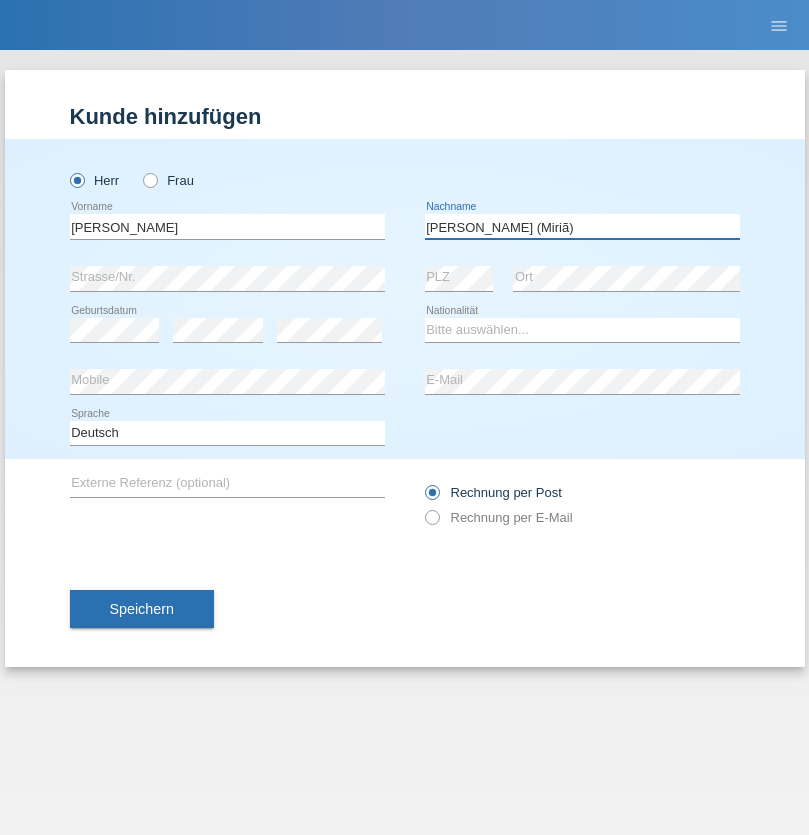 type on "A. Cassiano (Miriã)" 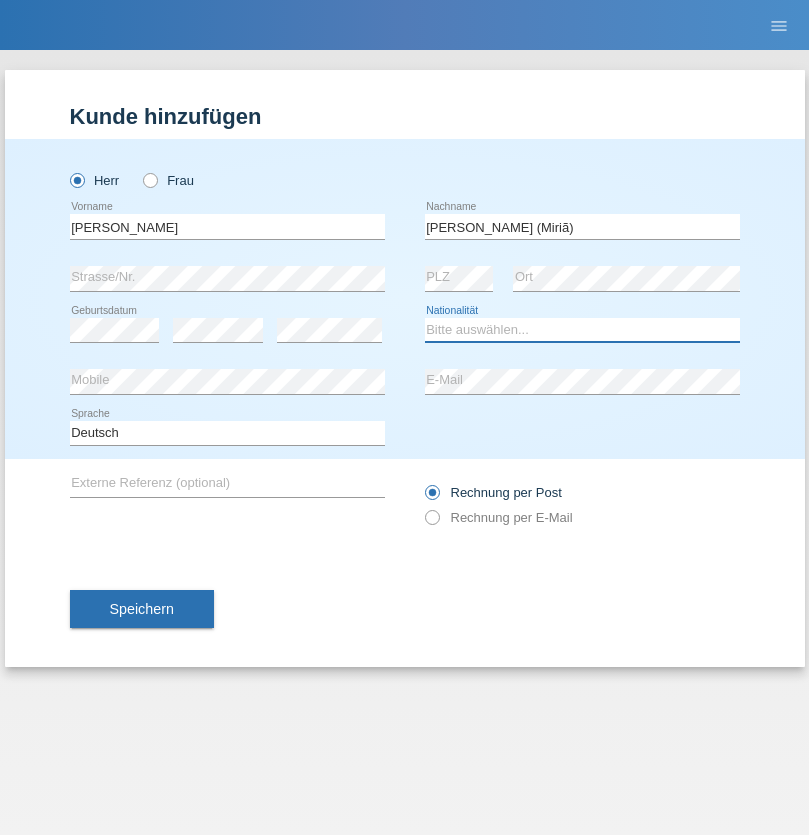 select on "BR" 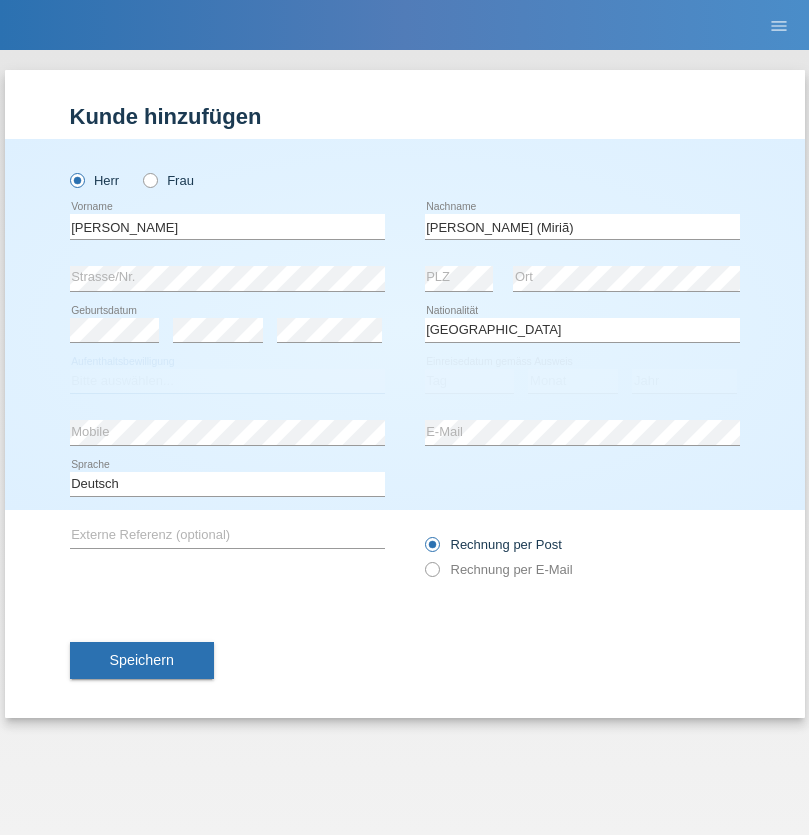 select on "C" 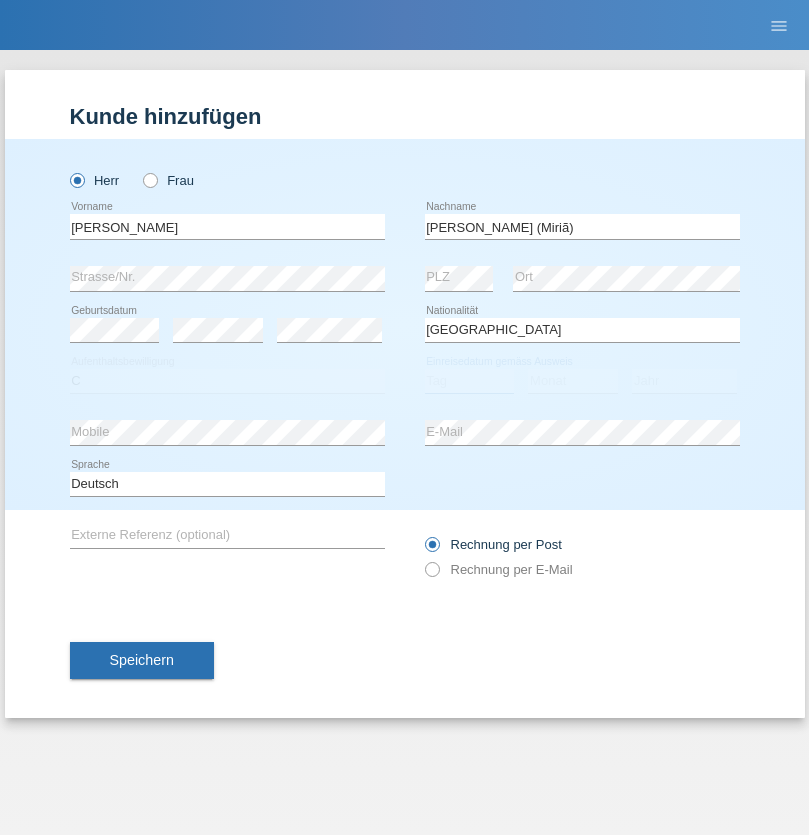 select on "26" 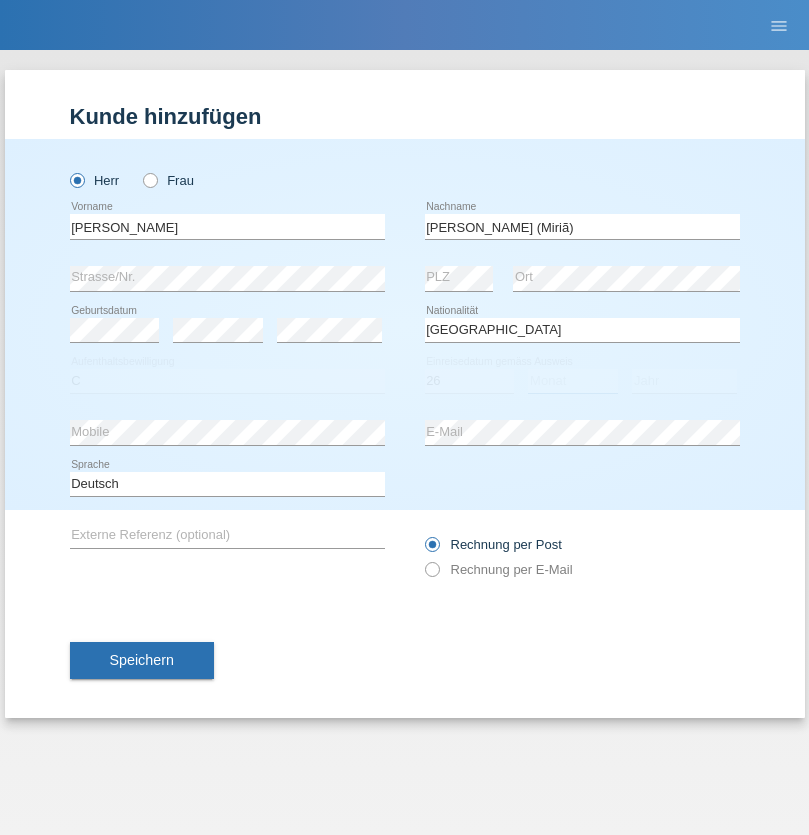 select on "01" 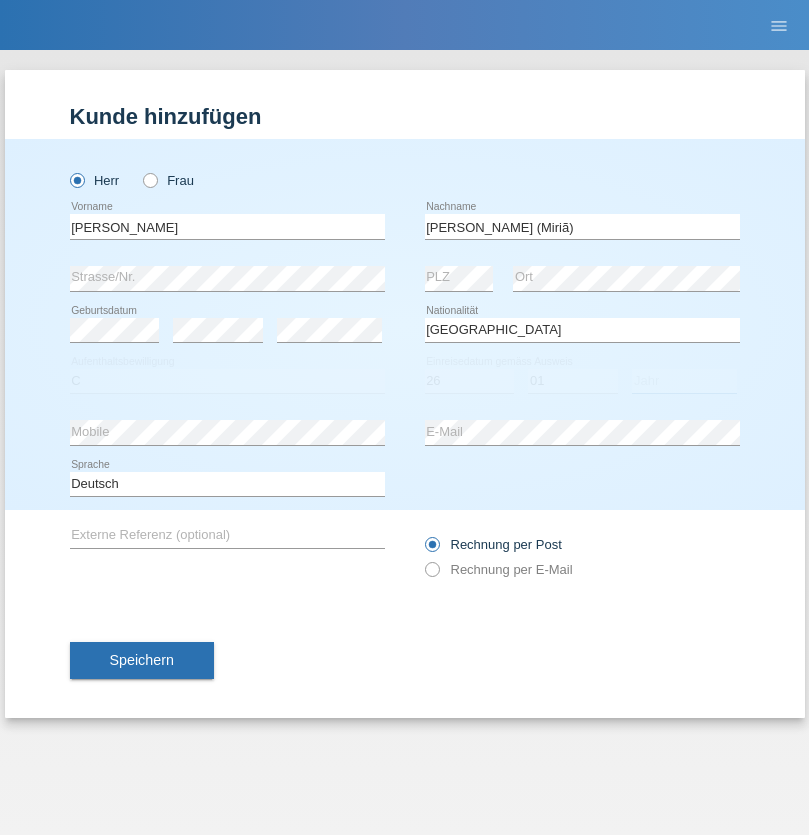 select on "2021" 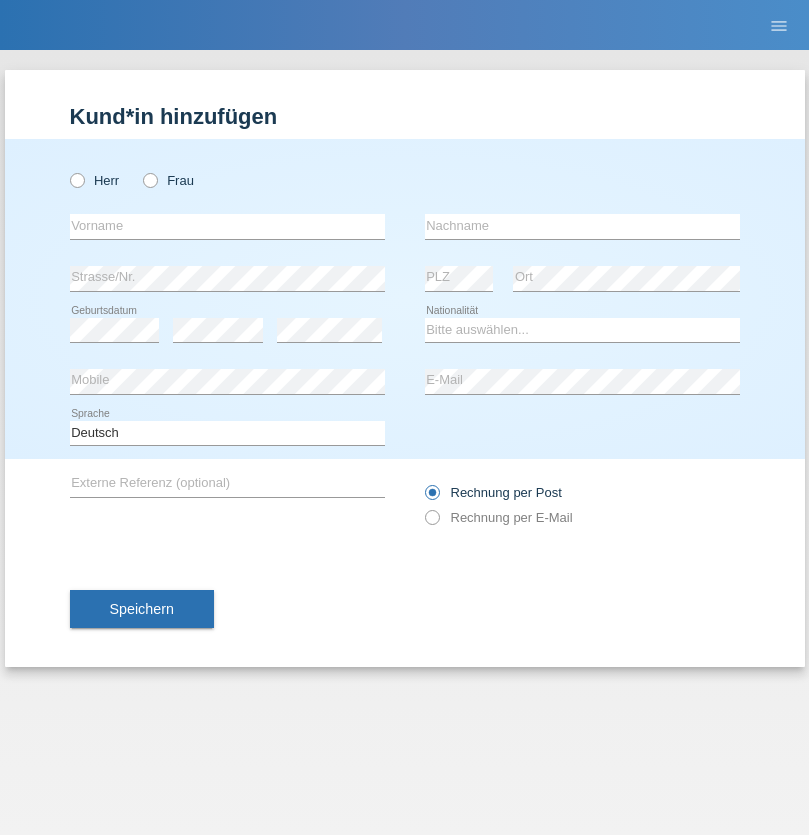 scroll, scrollTop: 0, scrollLeft: 0, axis: both 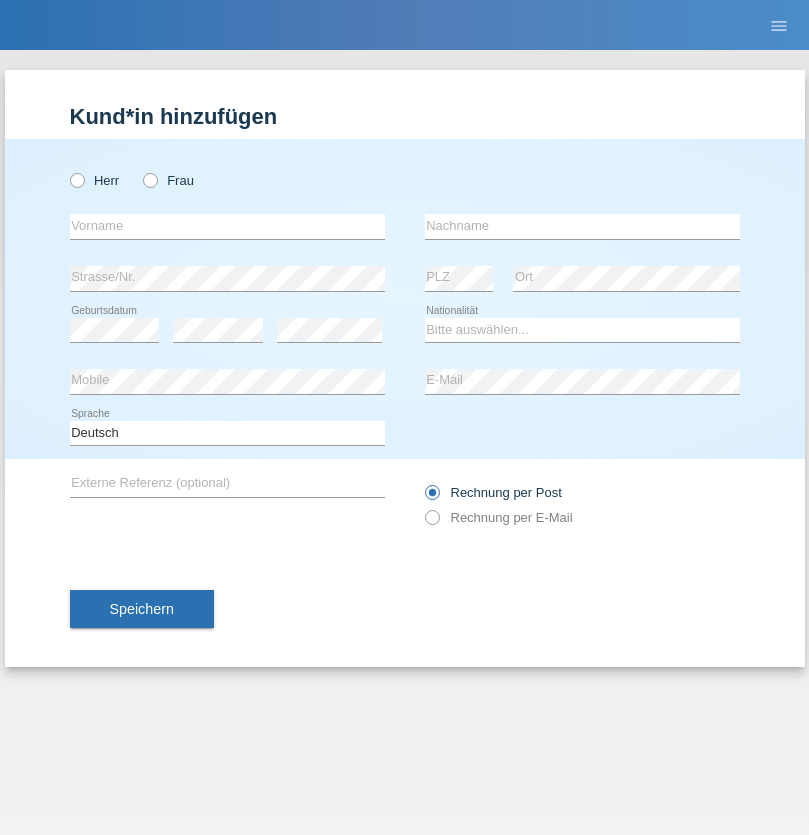 radio on "true" 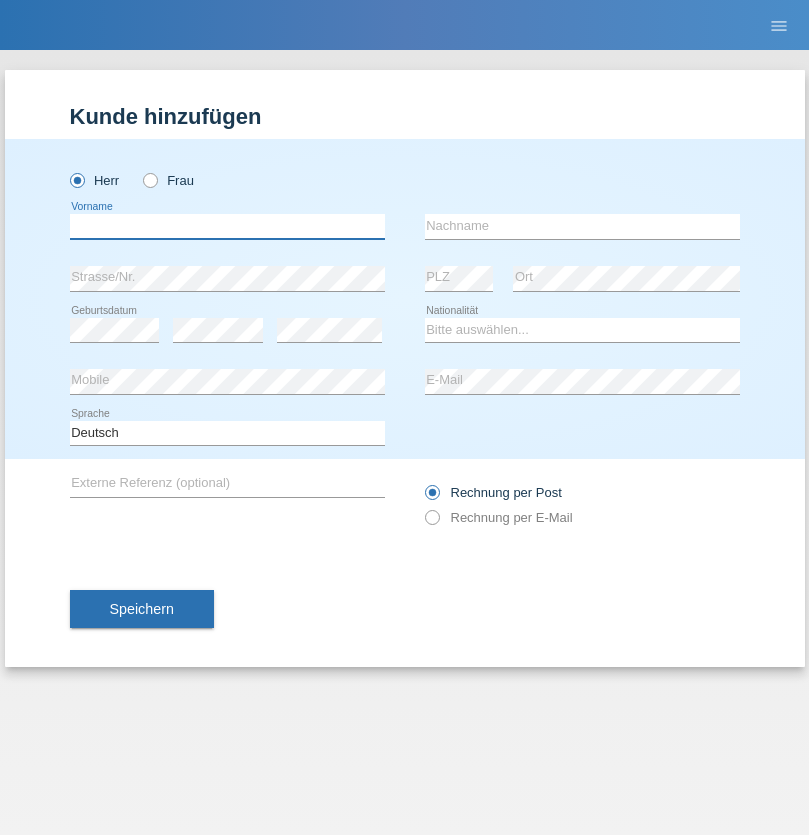 click at bounding box center [227, 226] 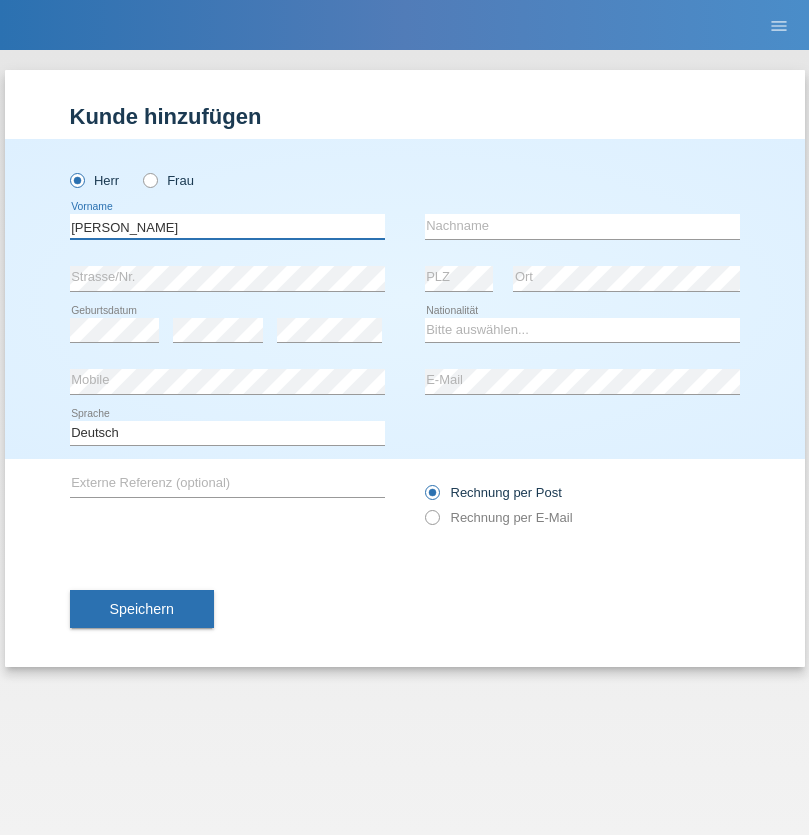 type on "Viktor" 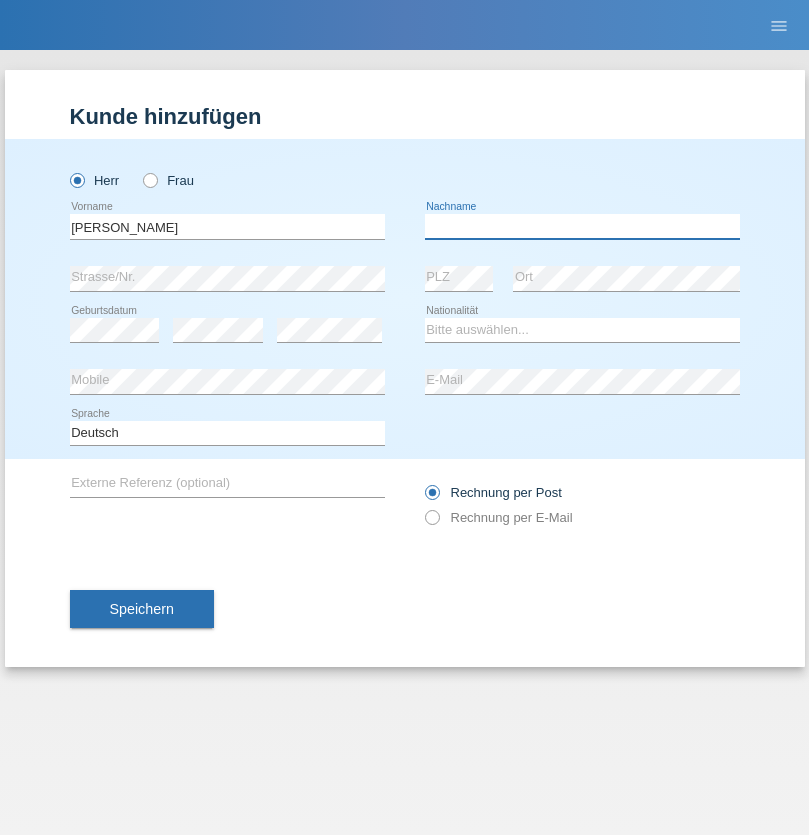 click at bounding box center (582, 226) 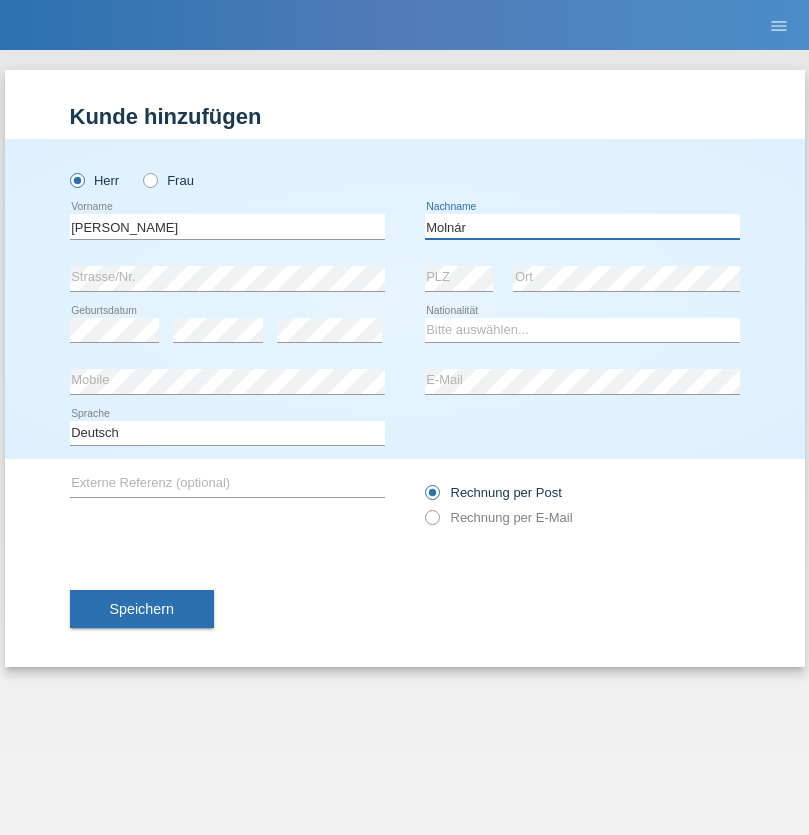 type on "Molnár" 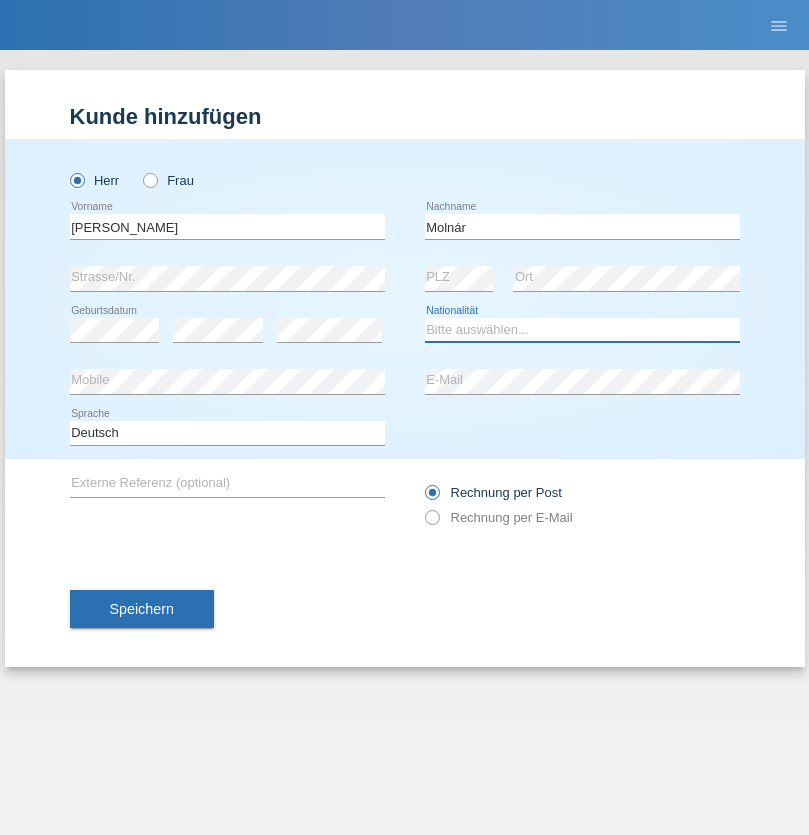 select on "HU" 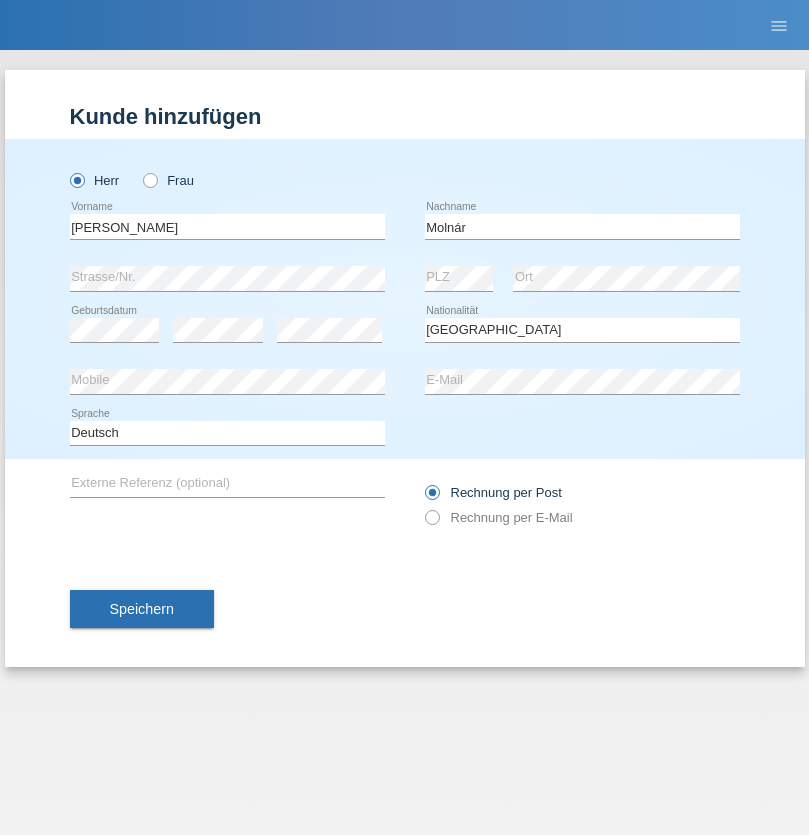 select on "C" 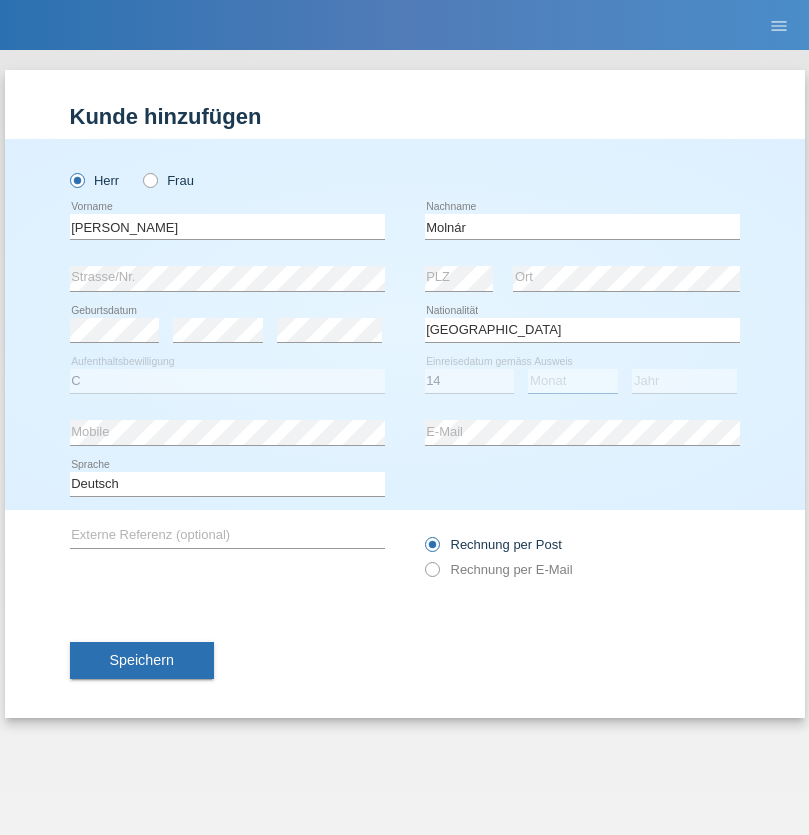 select on "03" 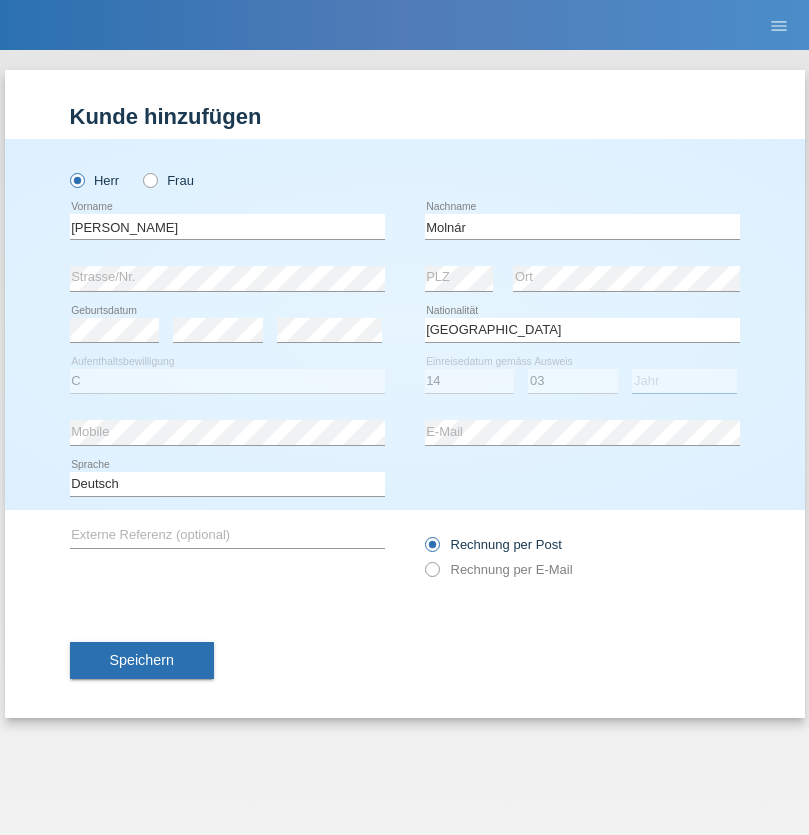 select on "2021" 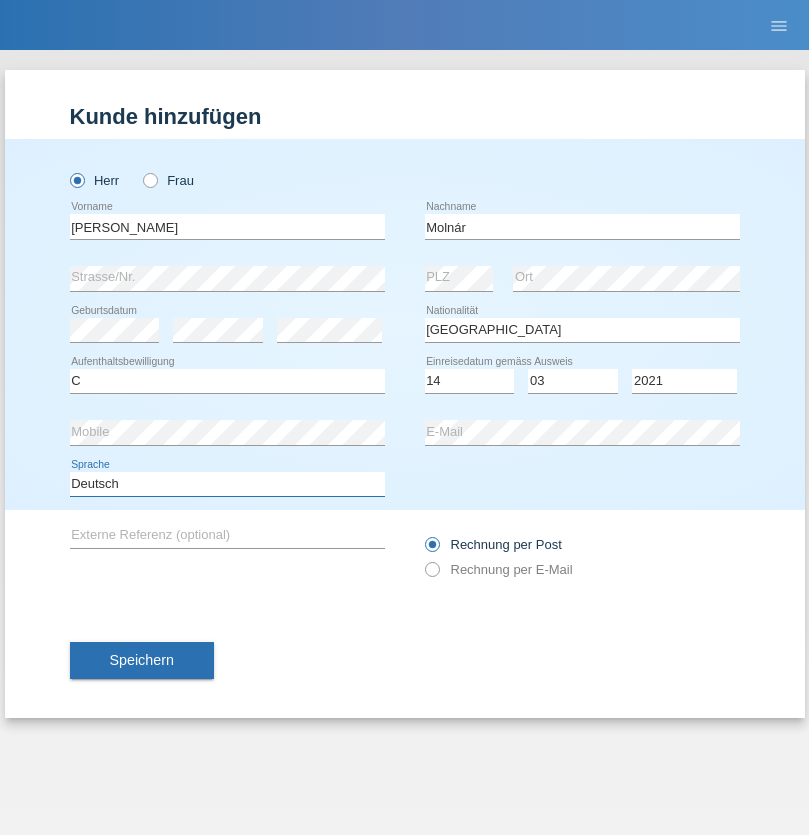 select on "en" 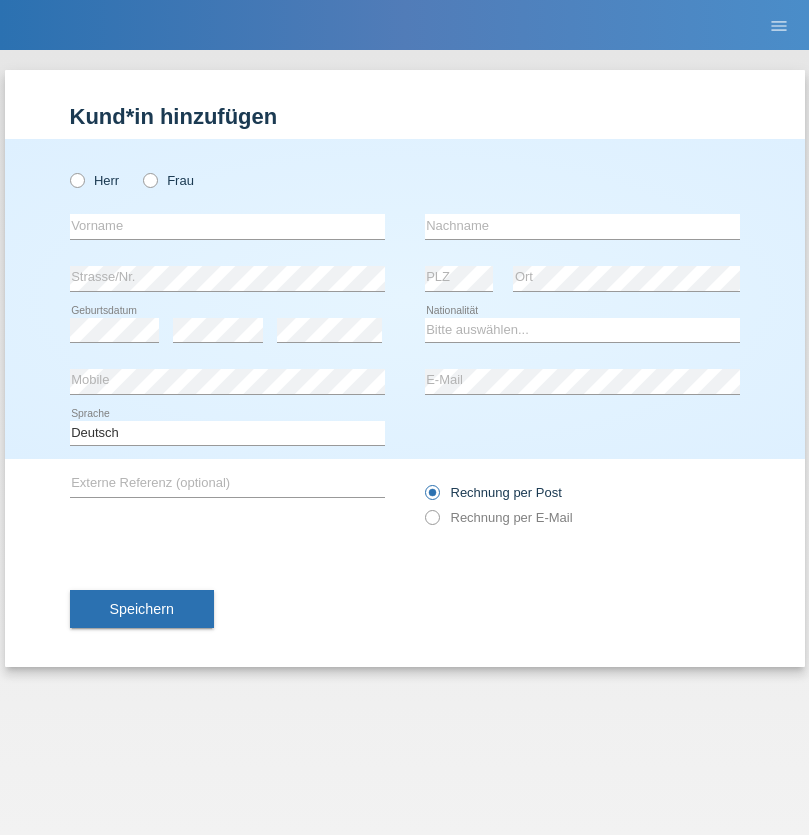 scroll, scrollTop: 0, scrollLeft: 0, axis: both 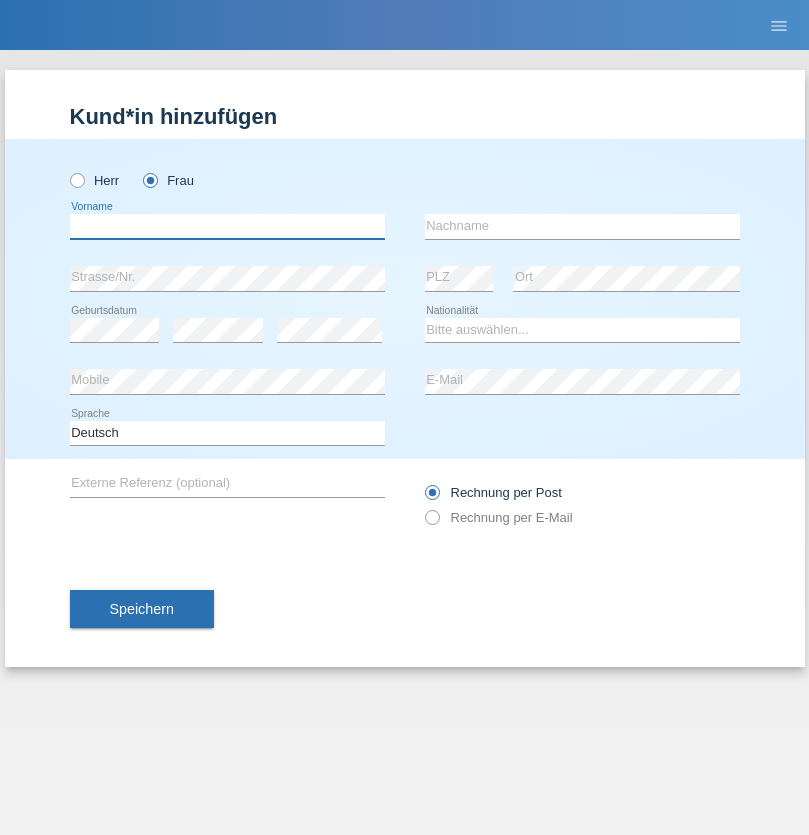 click at bounding box center (227, 226) 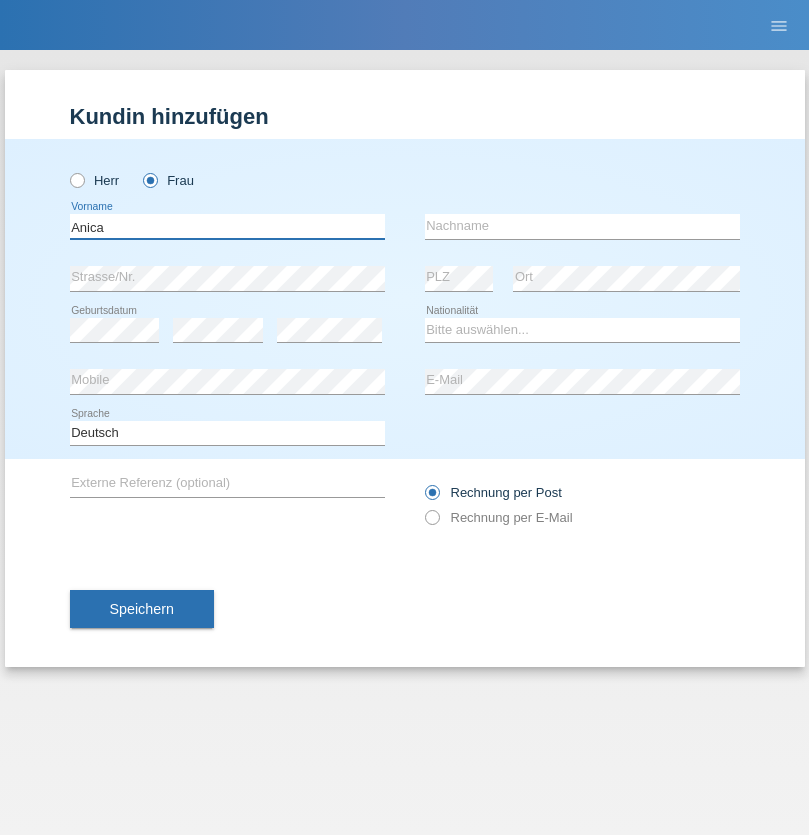type on "Anica" 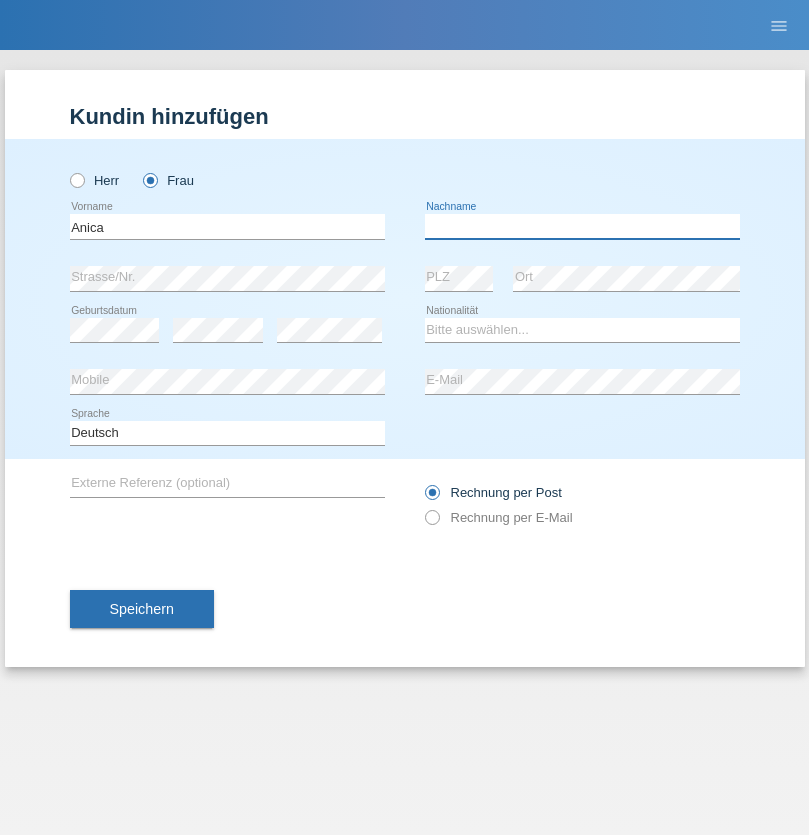 click at bounding box center [582, 226] 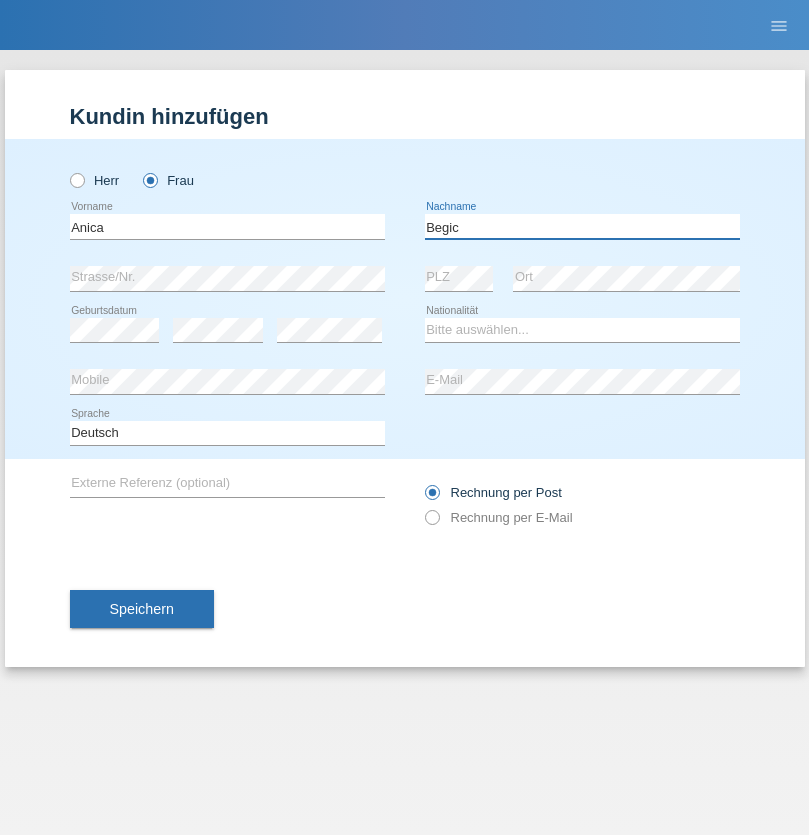 type on "Begic" 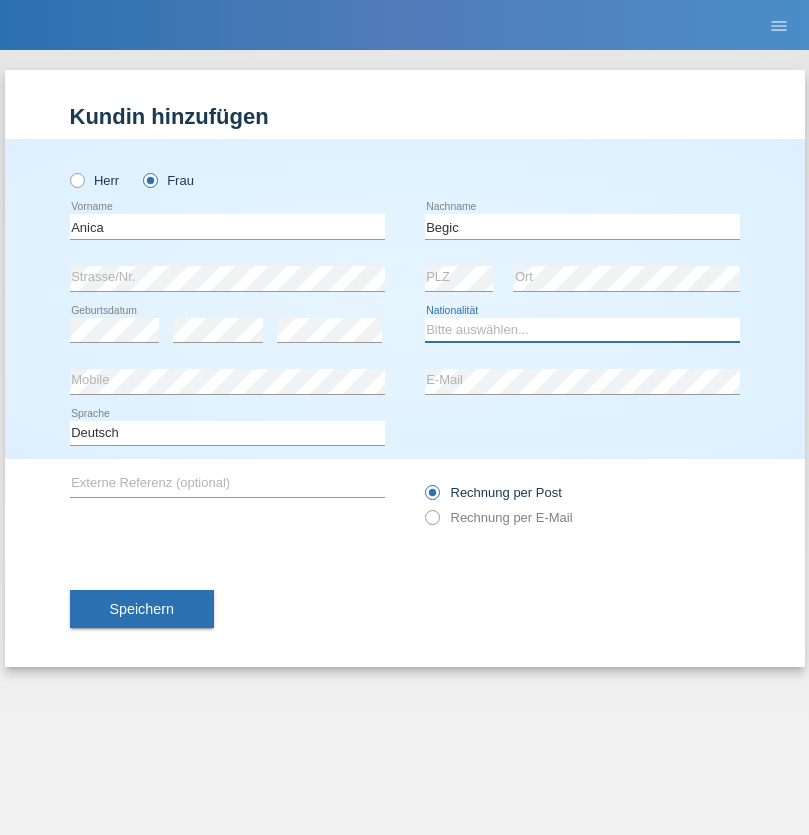 select on "CH" 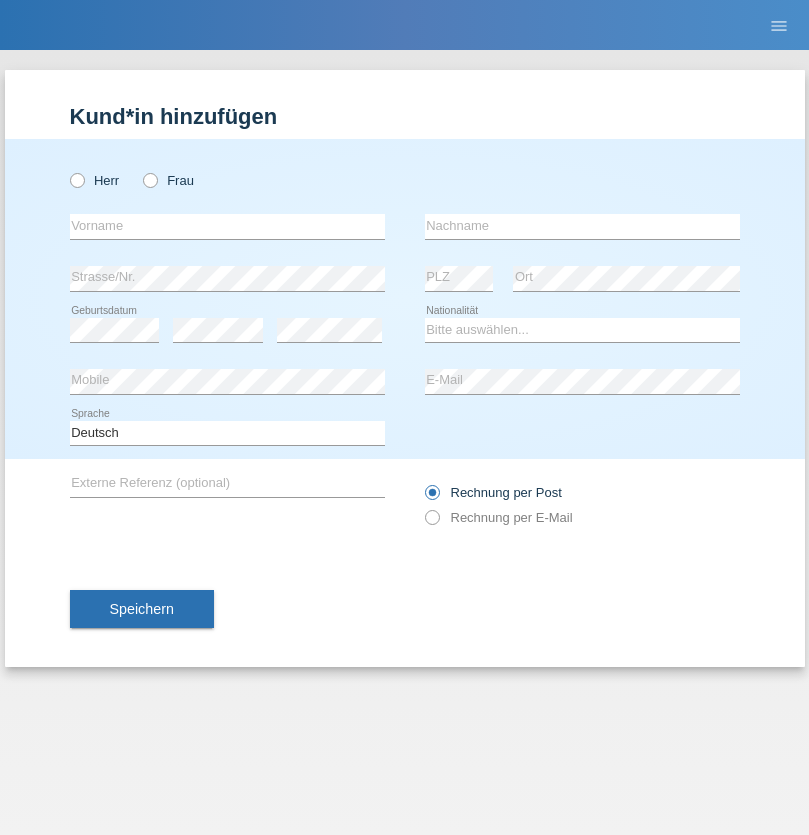 scroll, scrollTop: 0, scrollLeft: 0, axis: both 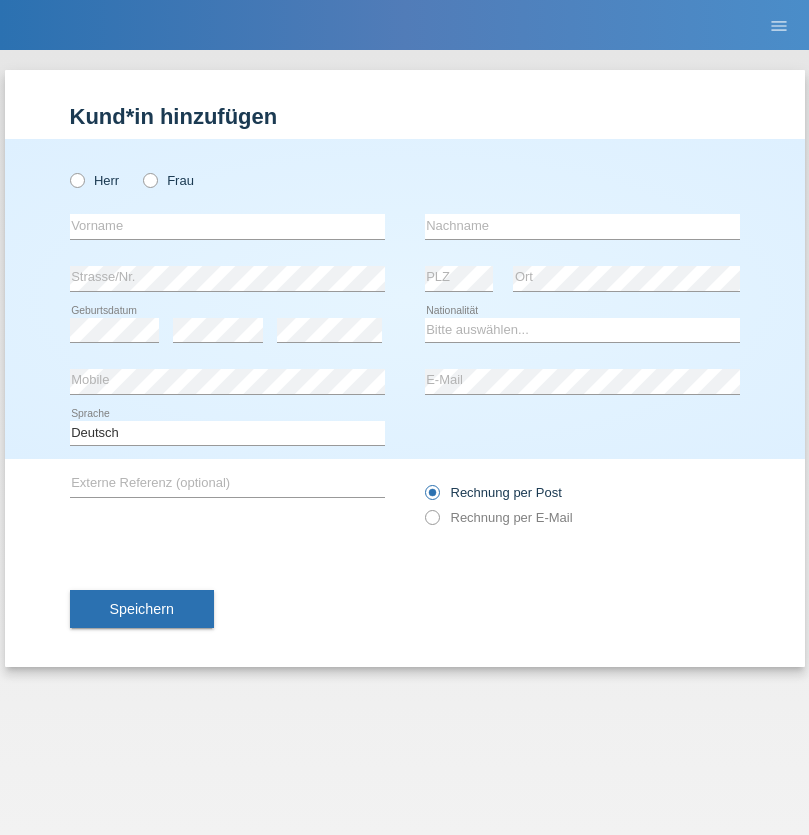 radio on "true" 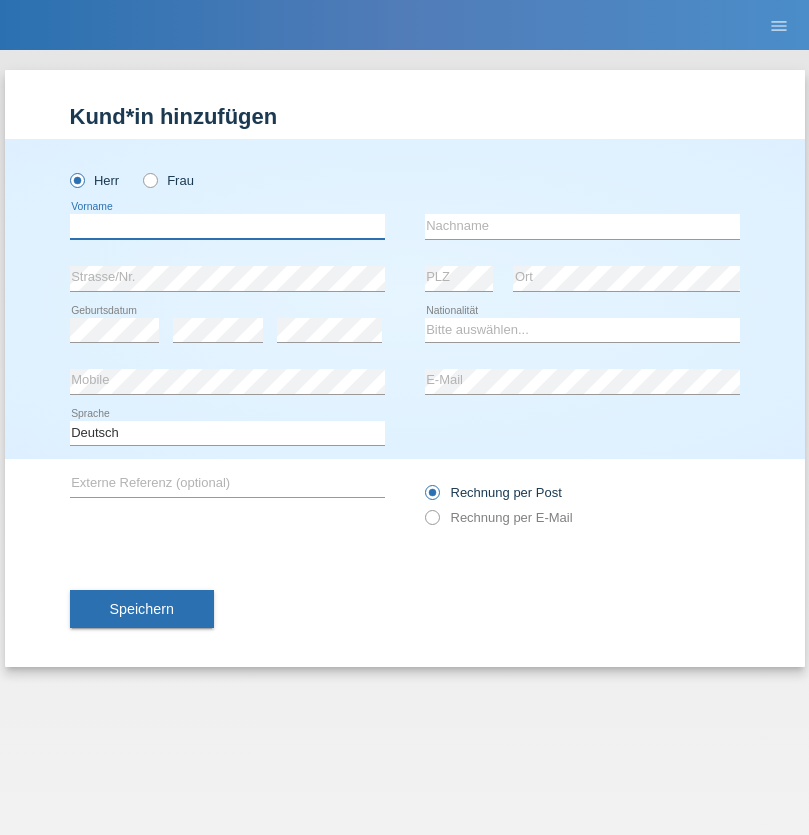 click at bounding box center (227, 226) 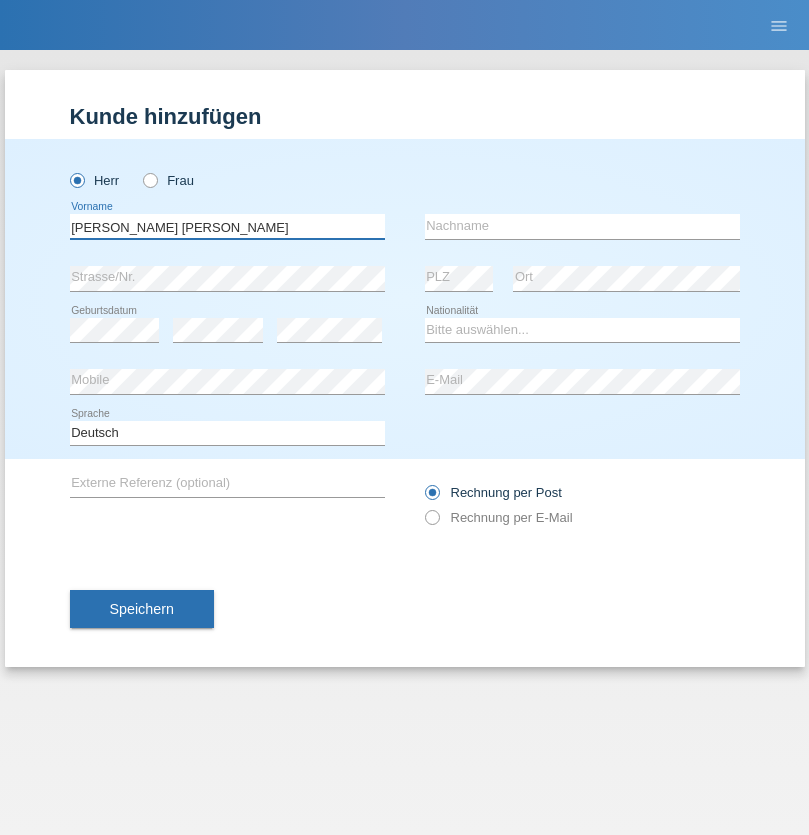 type on "[PERSON_NAME] [PERSON_NAME]" 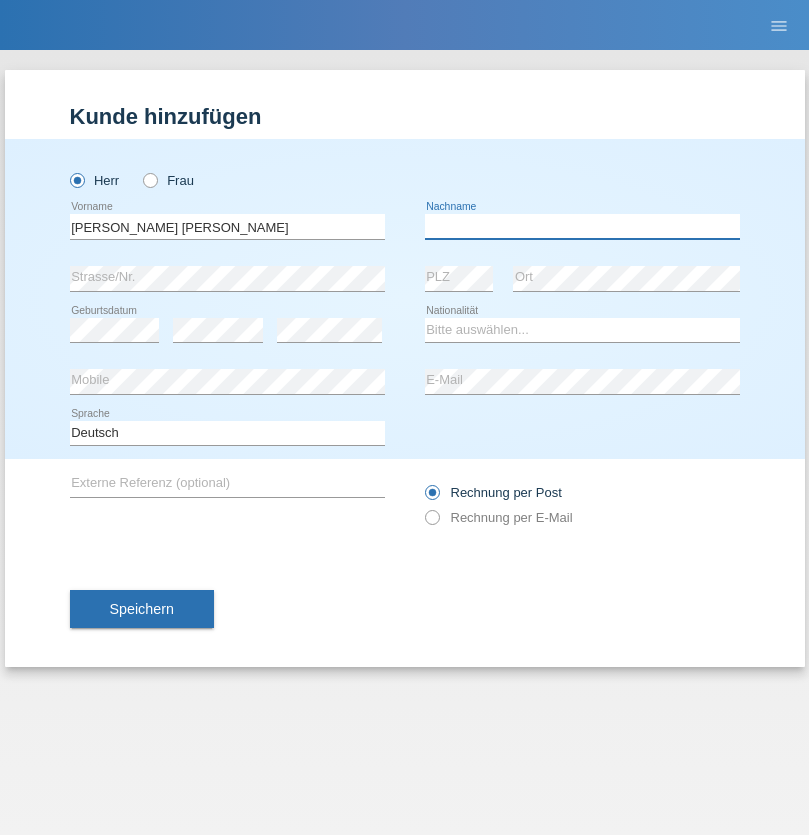 click at bounding box center (582, 226) 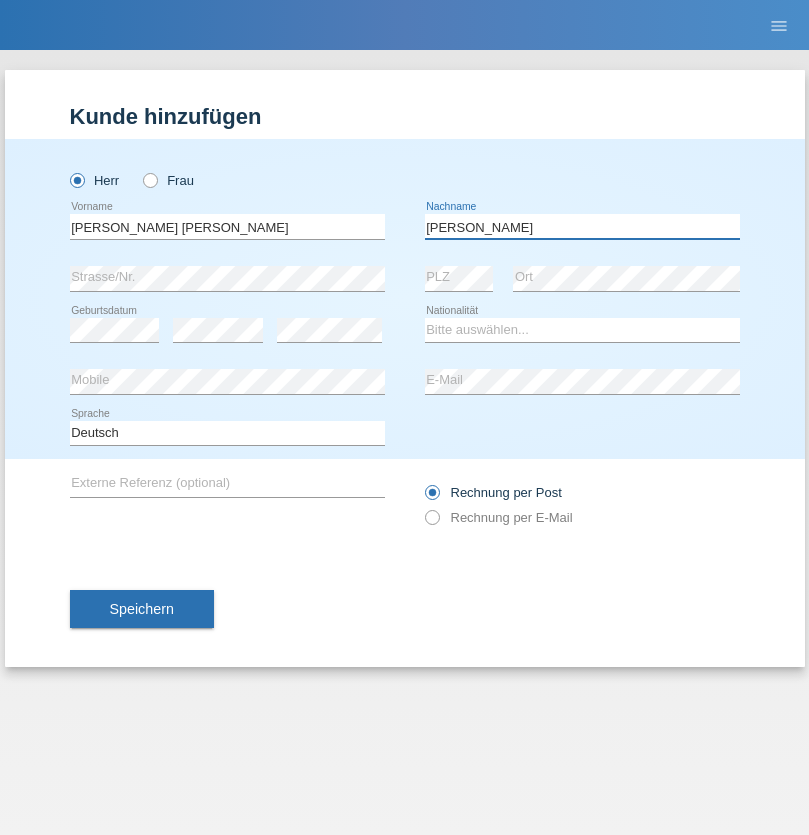 type on "Luis jose" 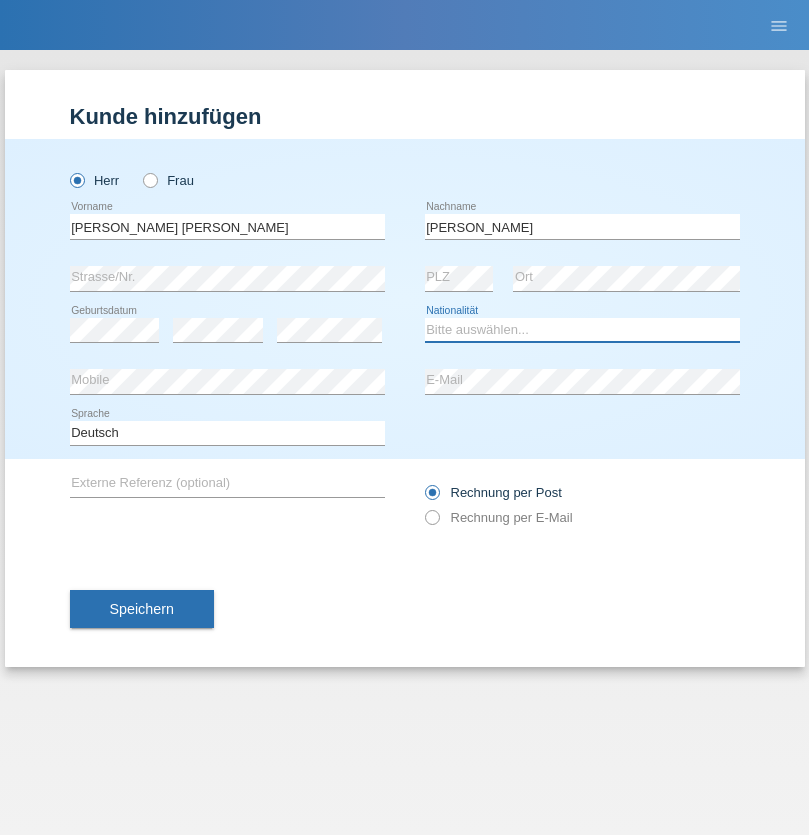 select on "CH" 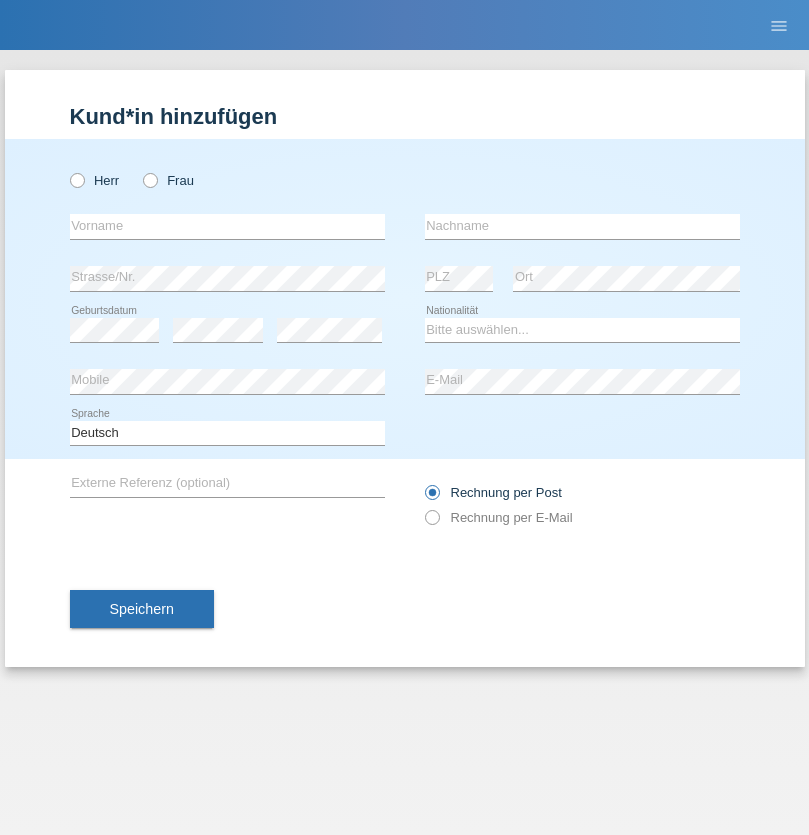 scroll, scrollTop: 0, scrollLeft: 0, axis: both 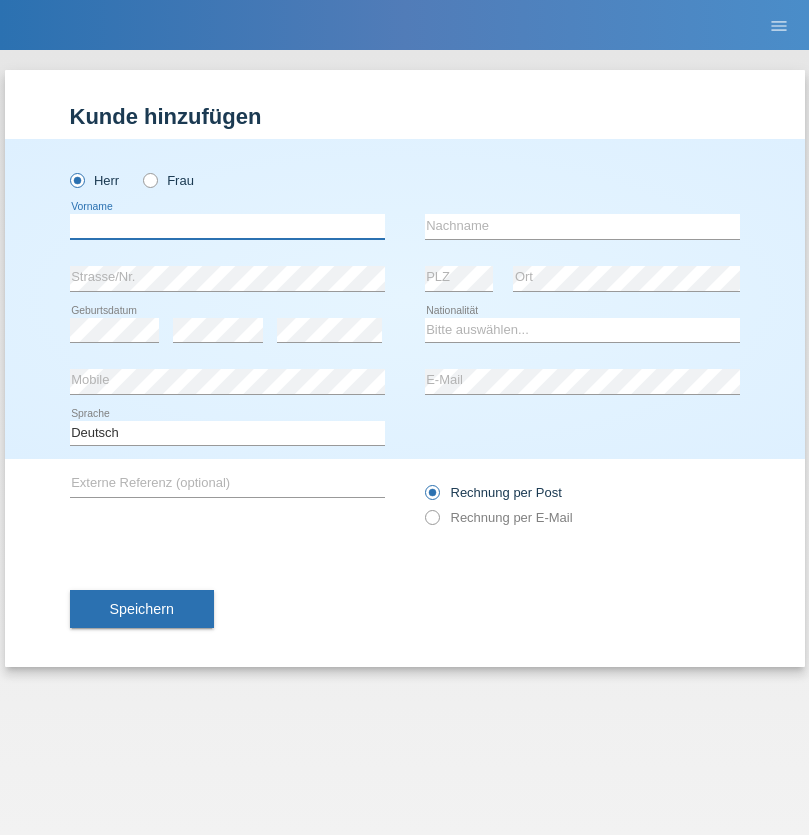click at bounding box center [227, 226] 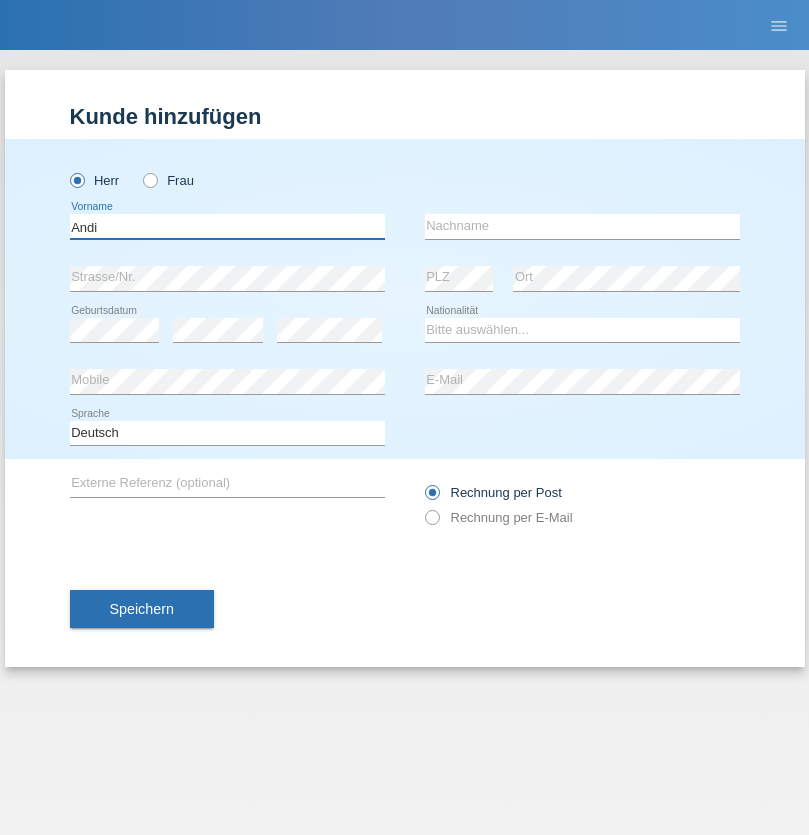 type on "Andi" 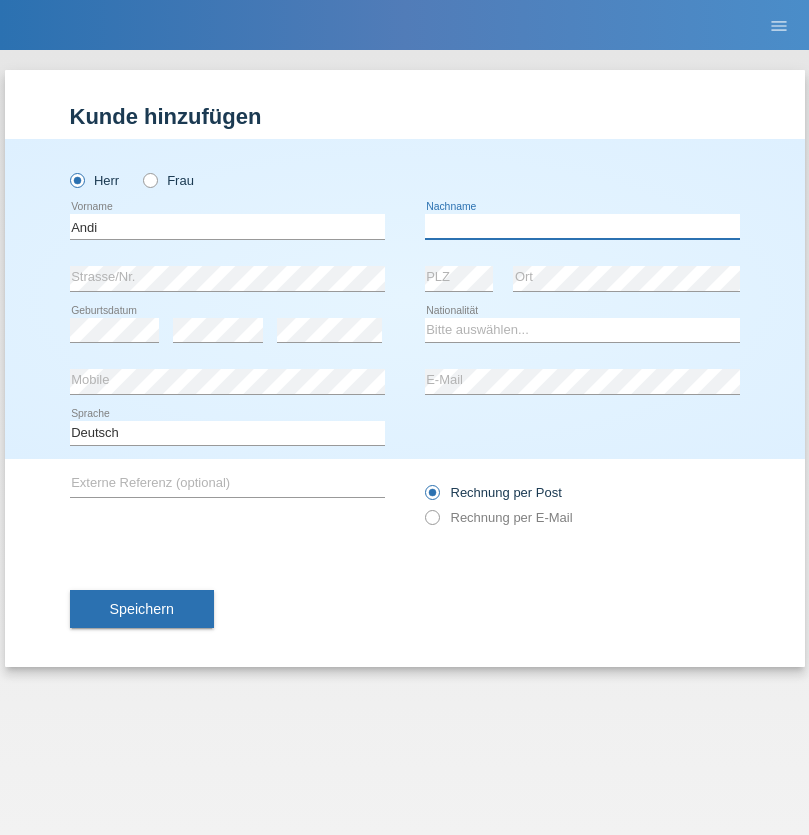 click at bounding box center [582, 226] 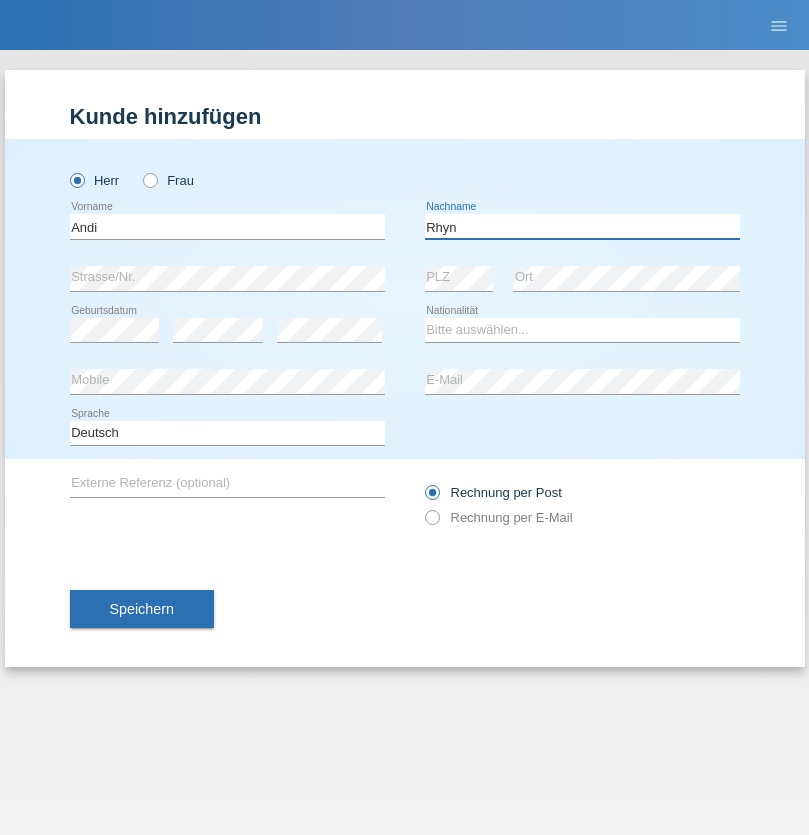 type on "Rhyn" 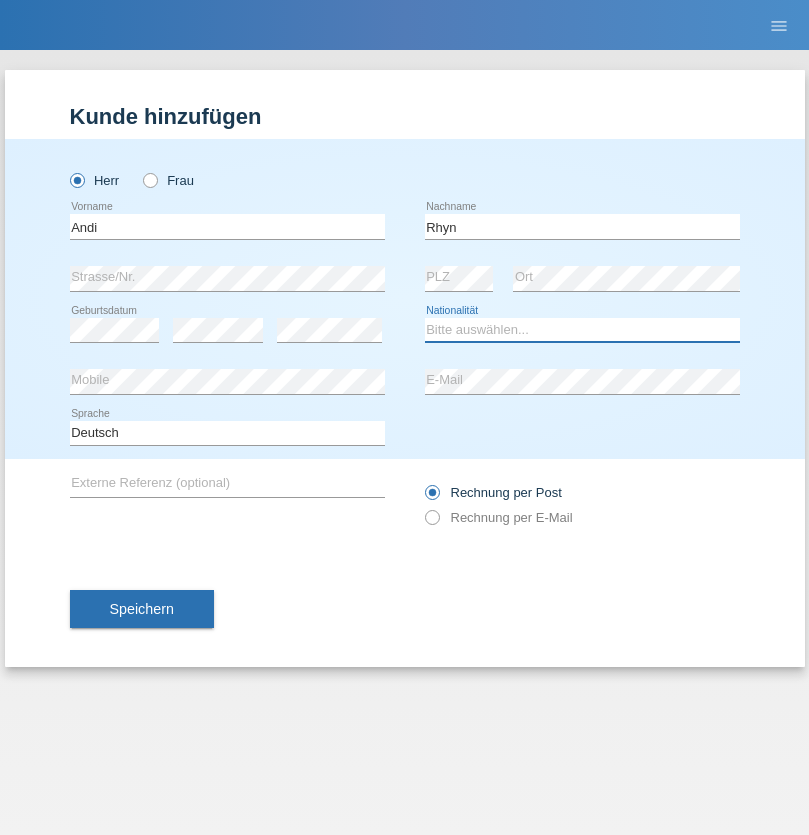 select on "CH" 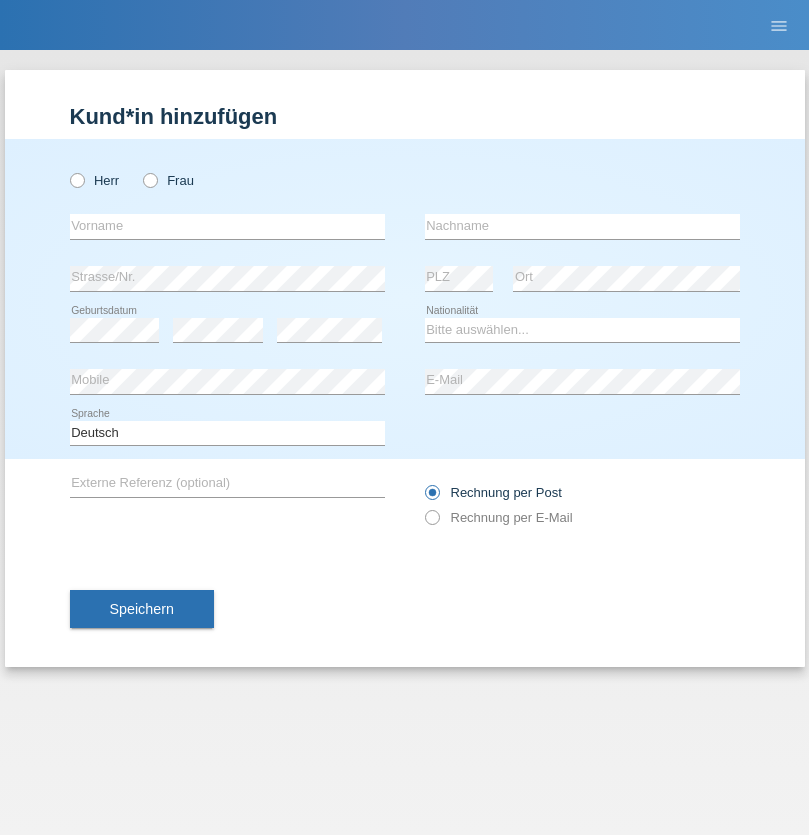 scroll, scrollTop: 0, scrollLeft: 0, axis: both 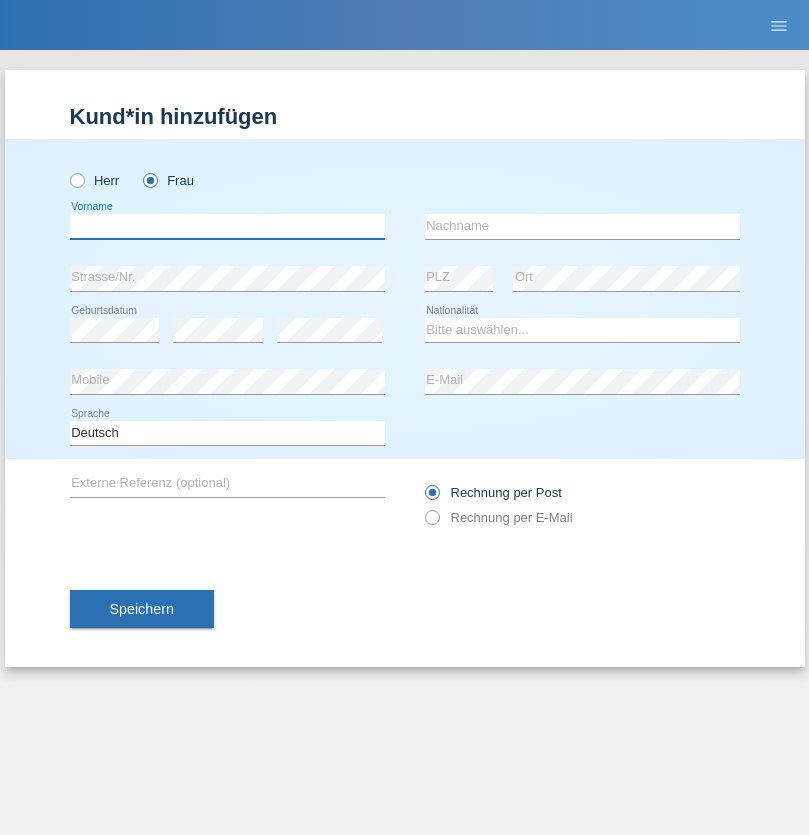 click at bounding box center (227, 226) 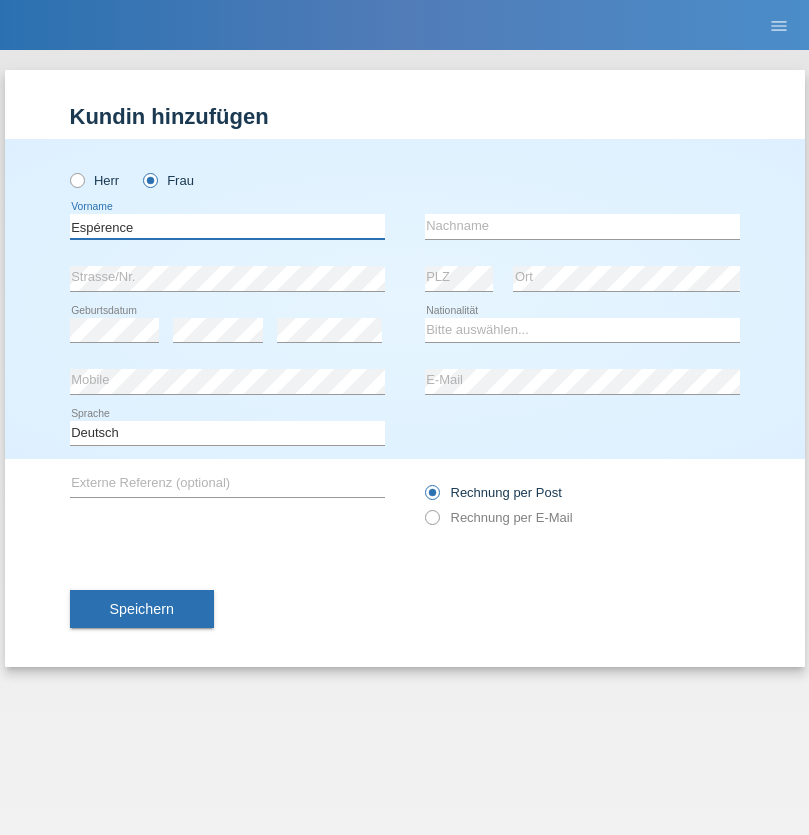 type on "Espérence" 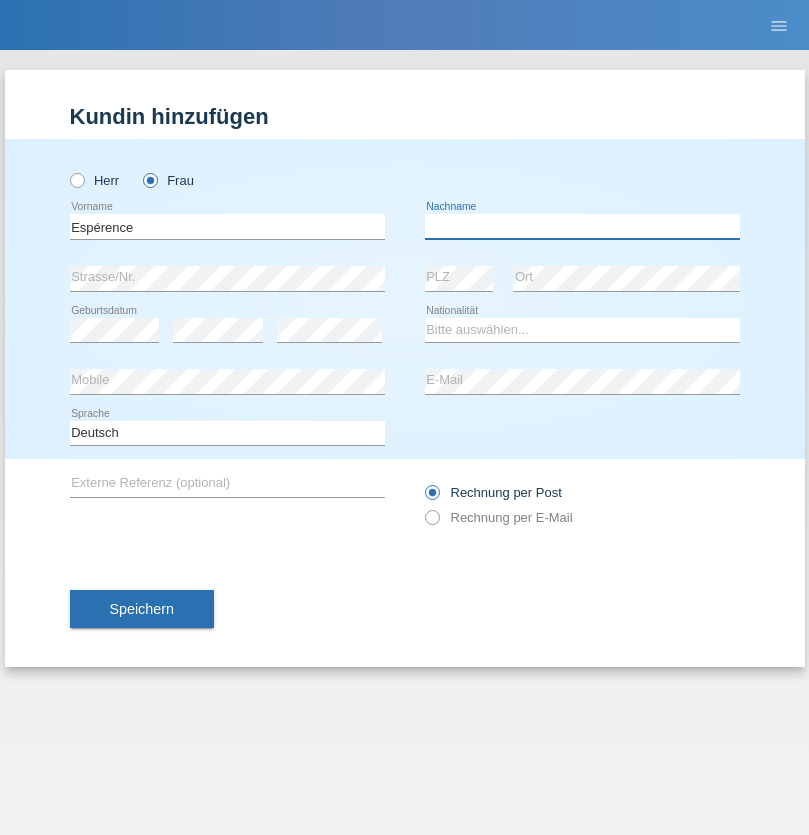 click at bounding box center [582, 226] 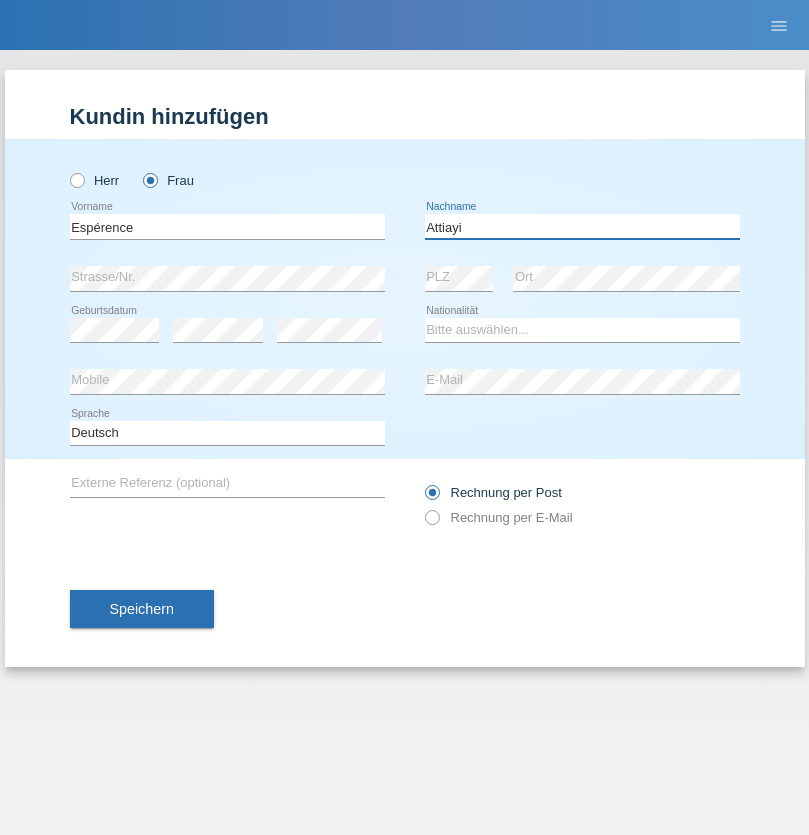 type on "Attiayi" 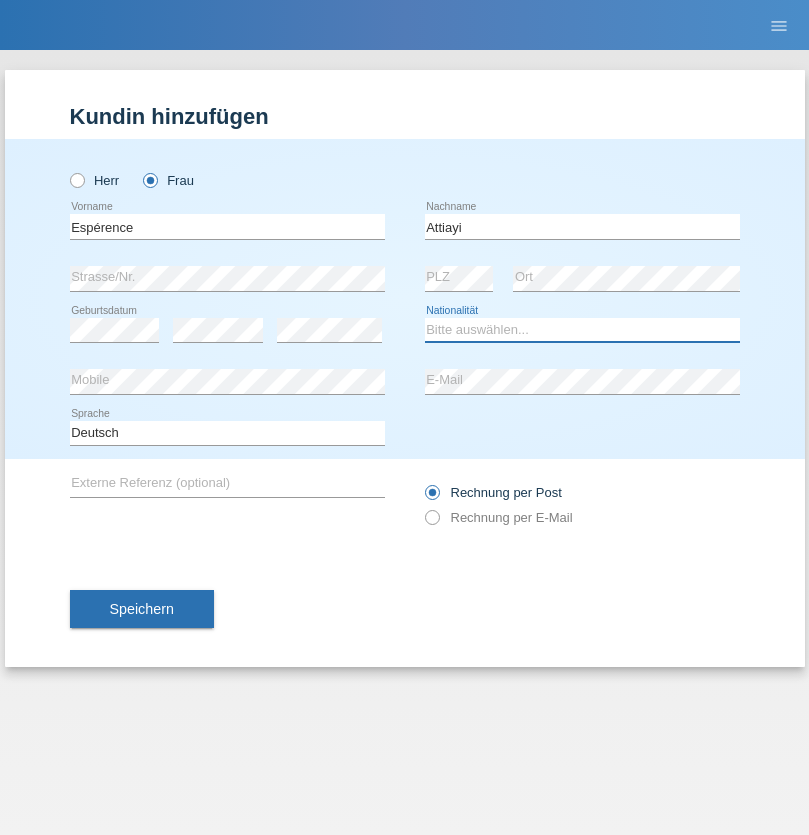 select on "CH" 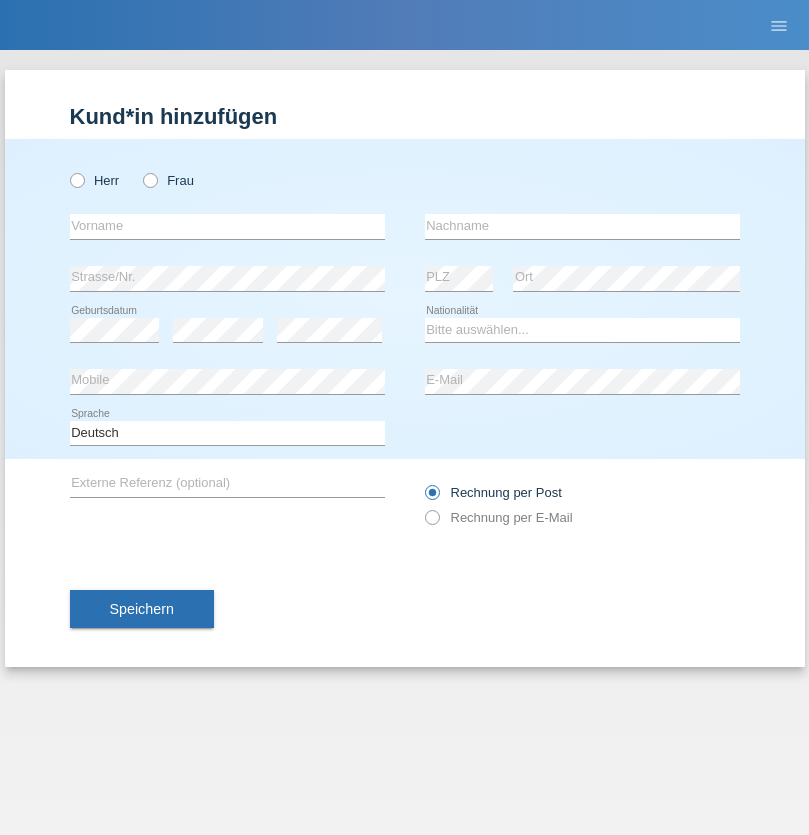 scroll, scrollTop: 0, scrollLeft: 0, axis: both 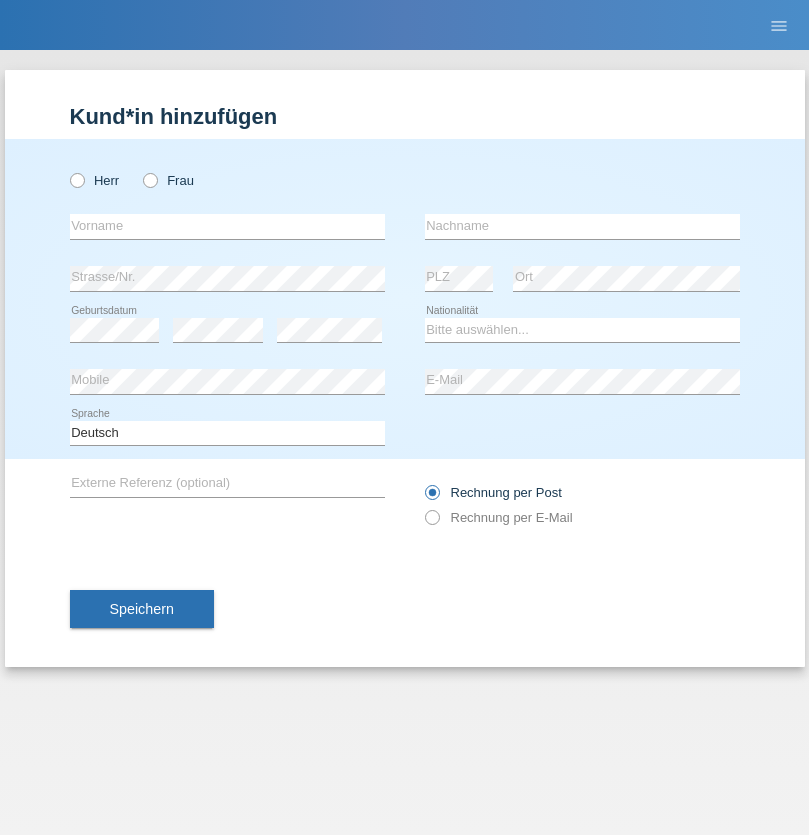 radio on "true" 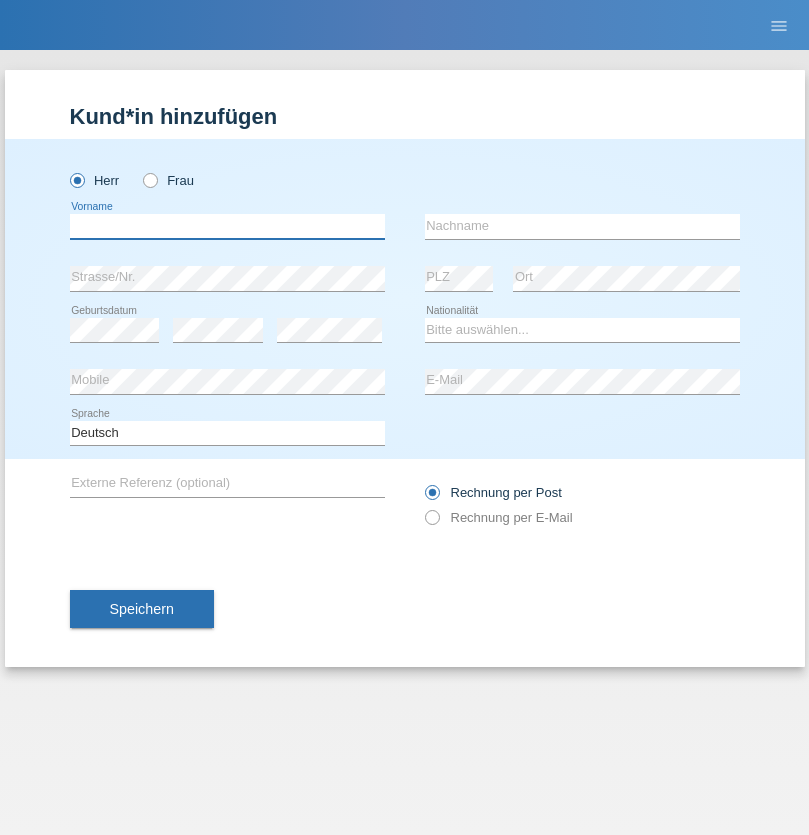click at bounding box center (227, 226) 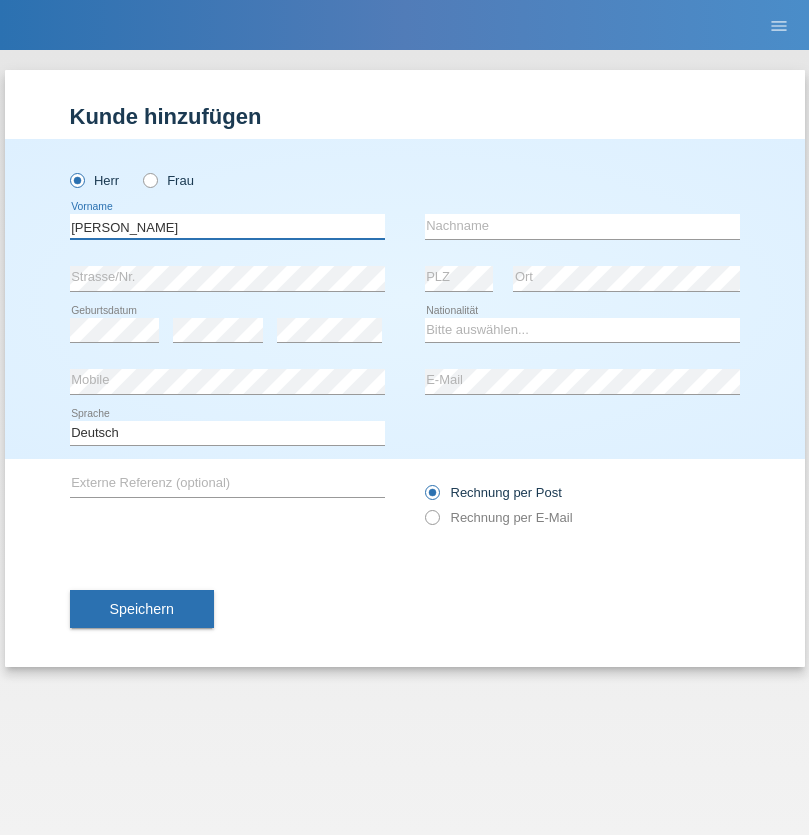 type on "Charles" 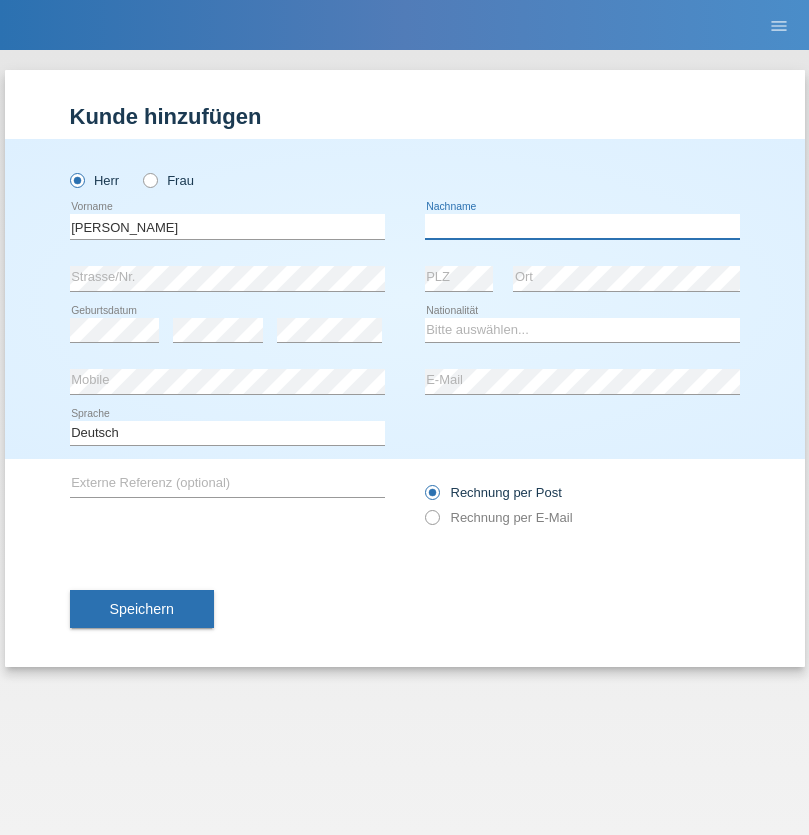 click at bounding box center [582, 226] 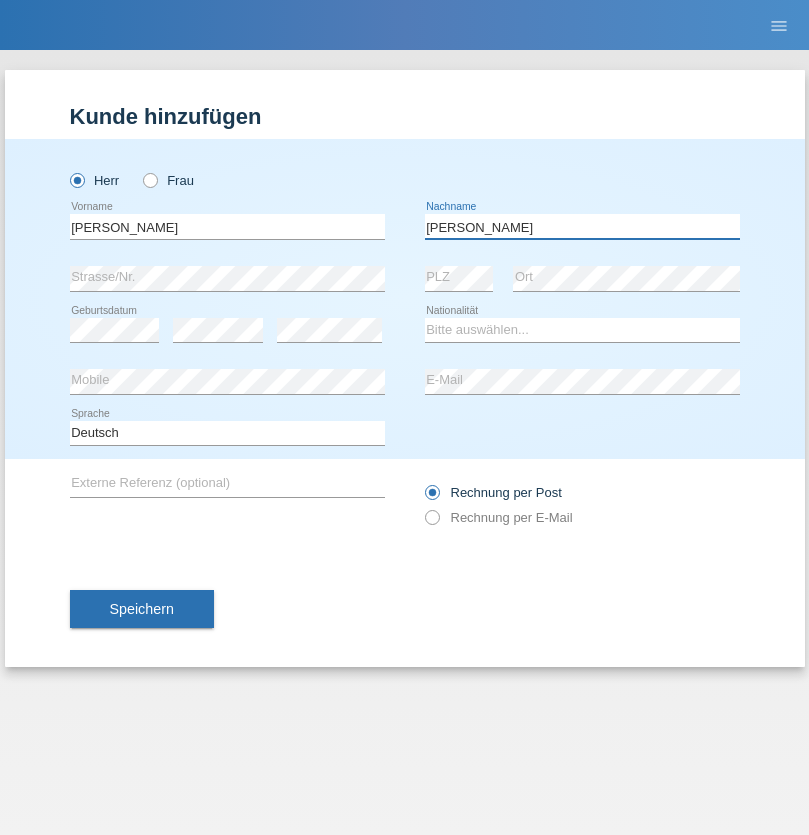 type on "Chetelat" 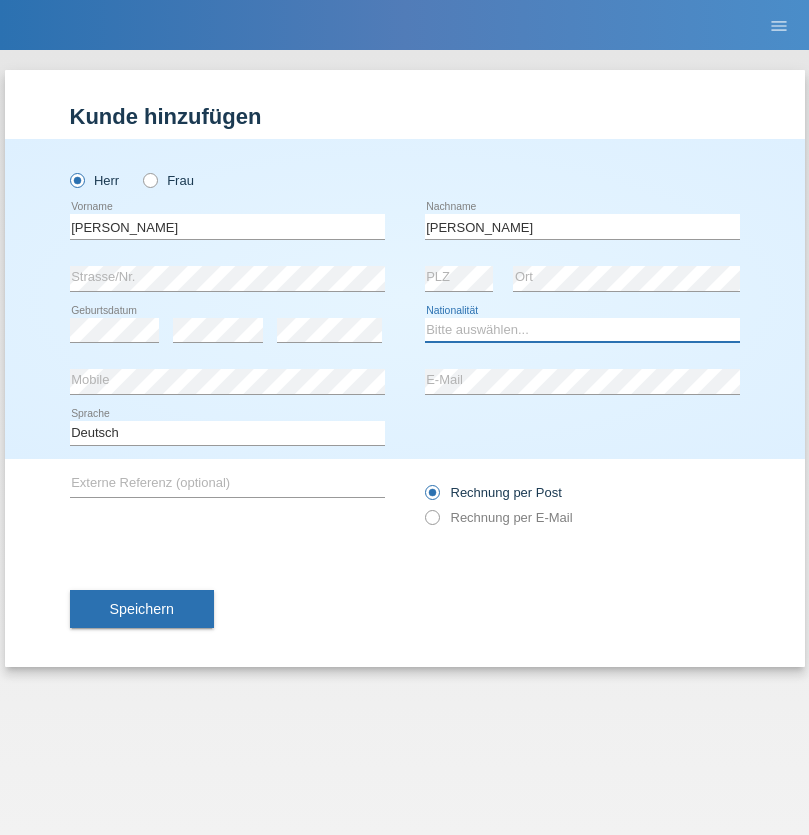 select on "CH" 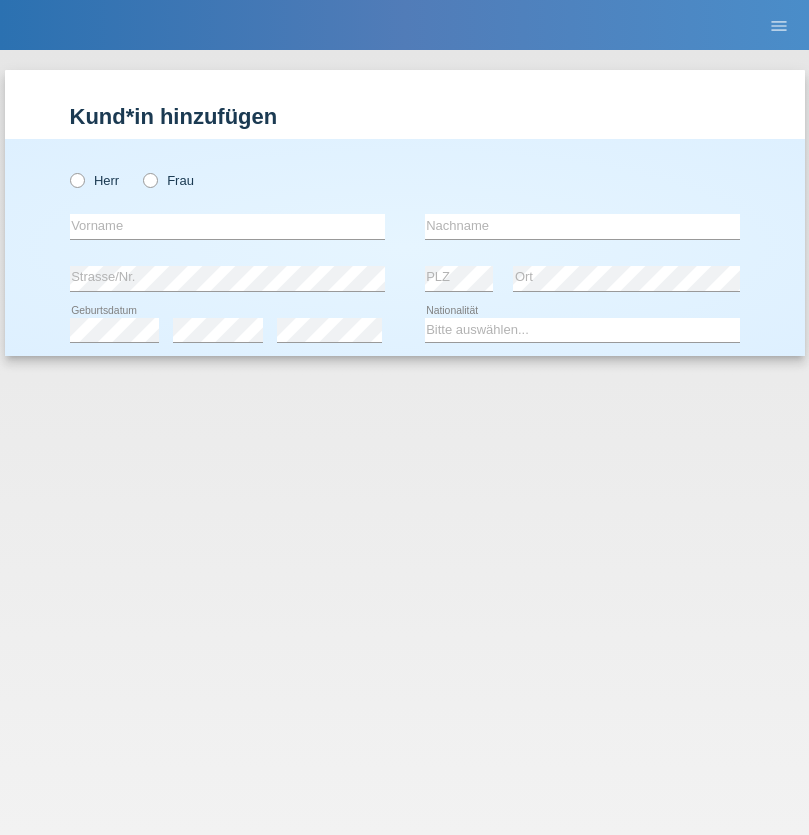 scroll, scrollTop: 0, scrollLeft: 0, axis: both 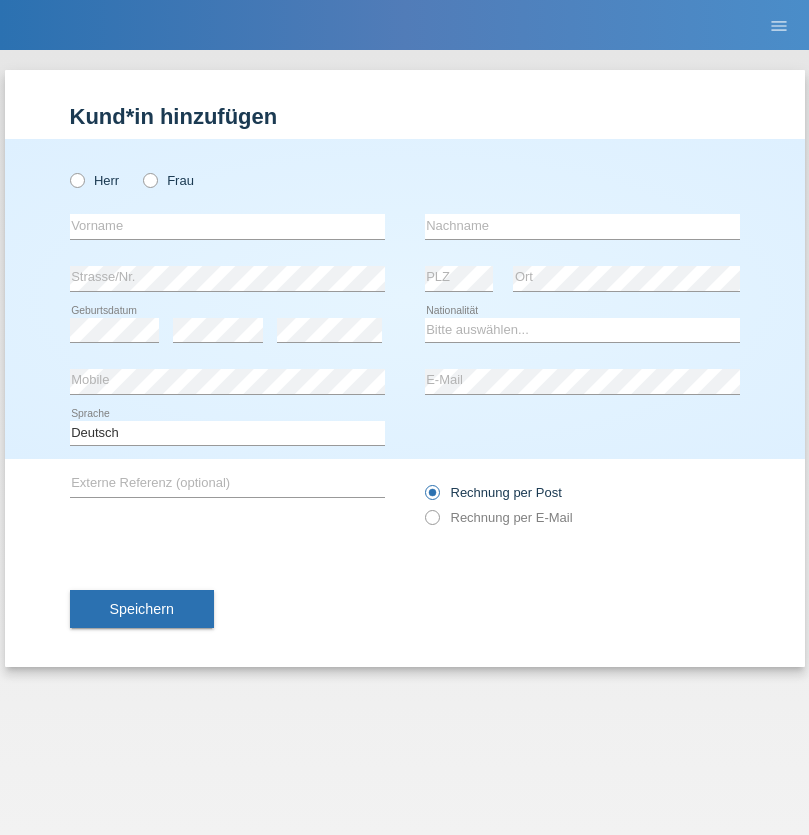 radio on "true" 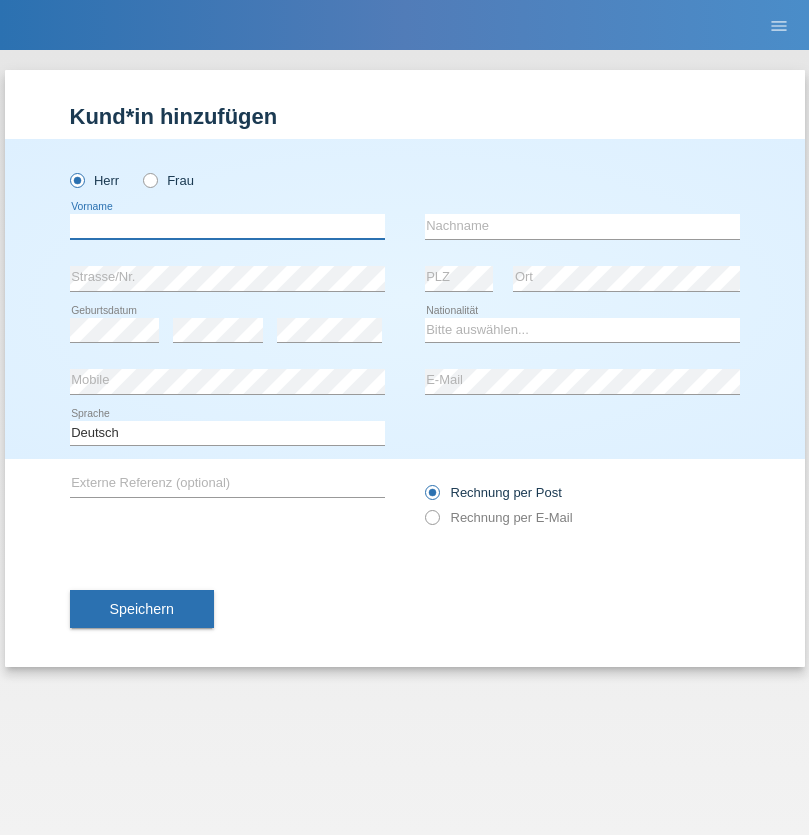 click at bounding box center (227, 226) 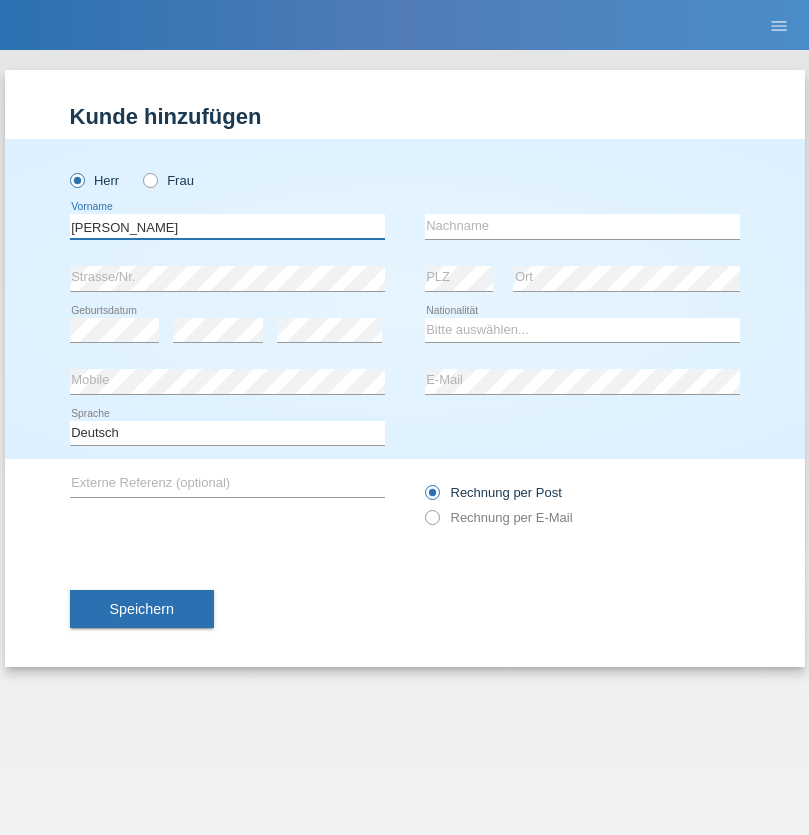 type on "[PERSON_NAME]" 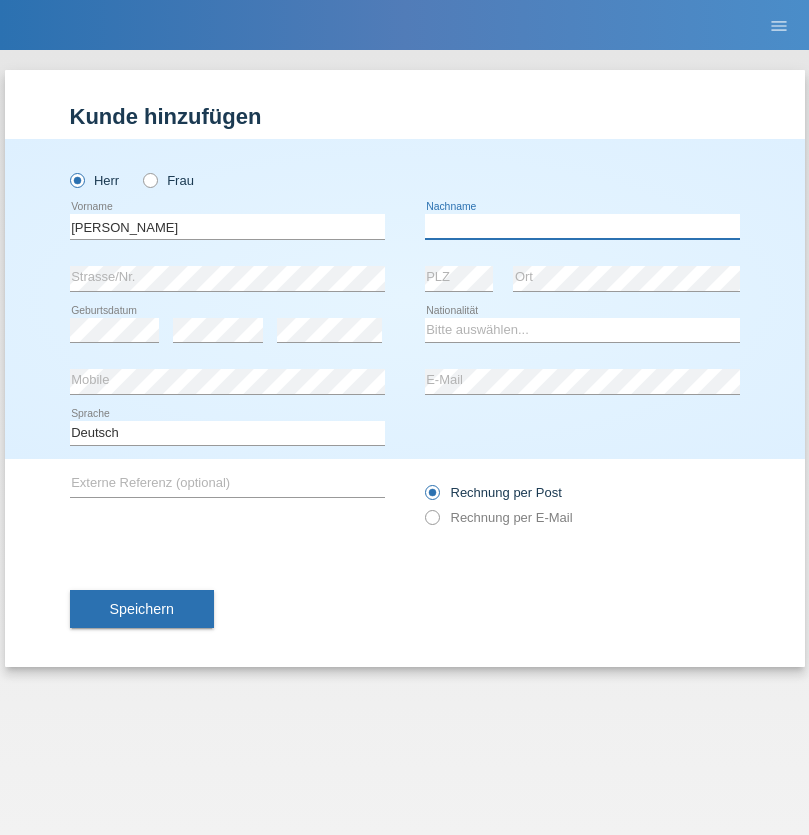 click at bounding box center (582, 226) 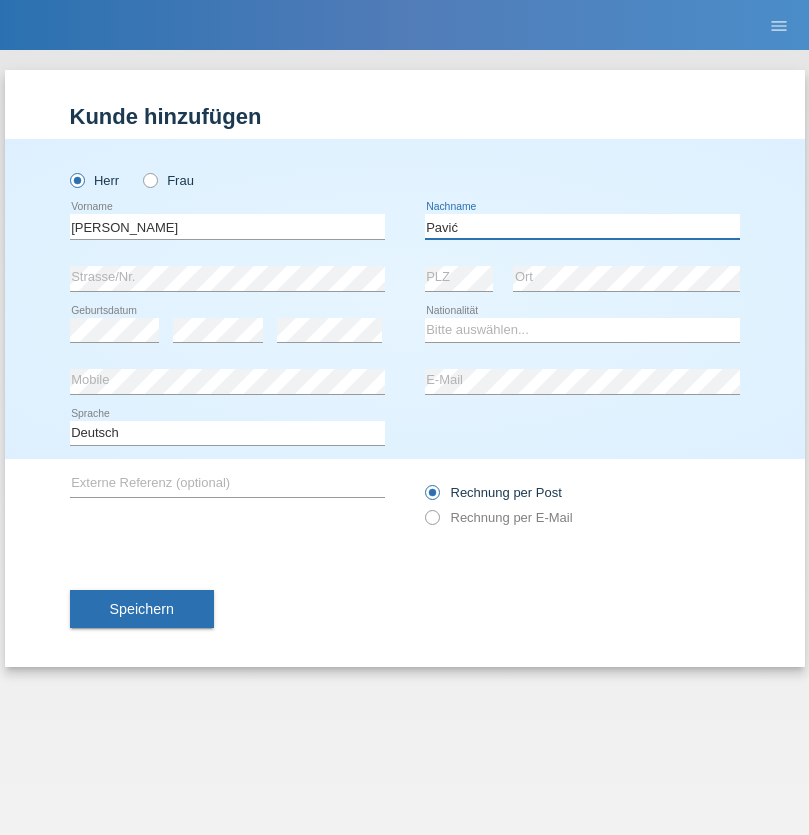 type on "Pavić" 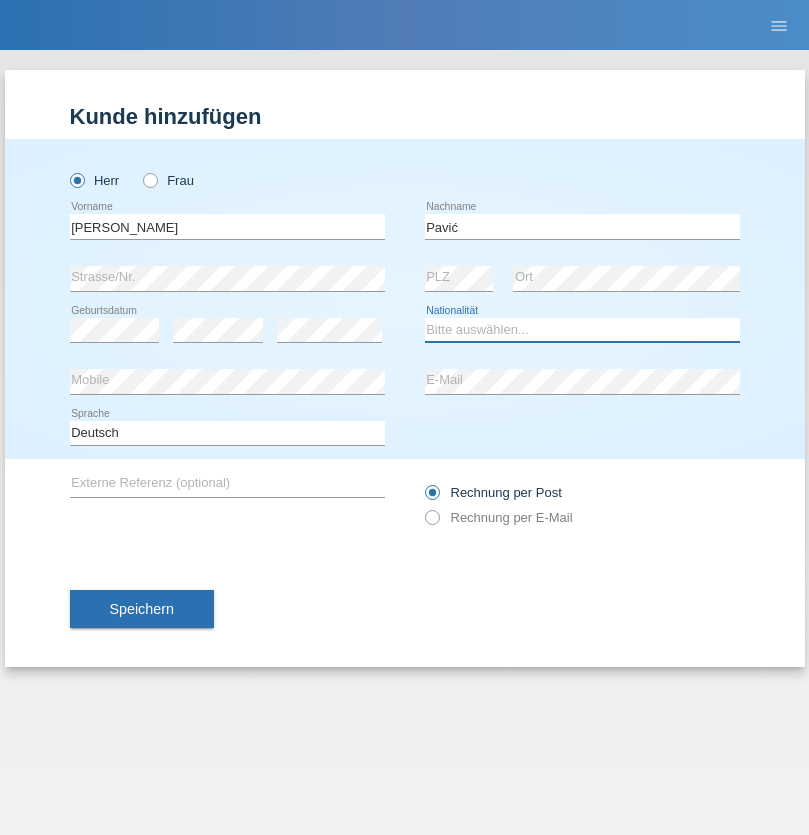 select on "HR" 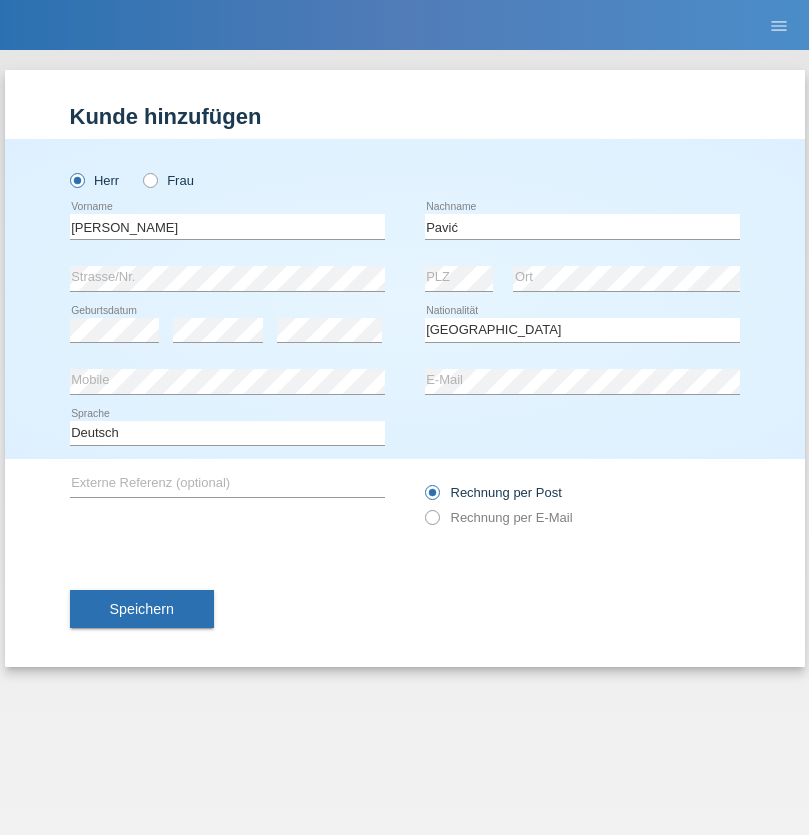 select on "C" 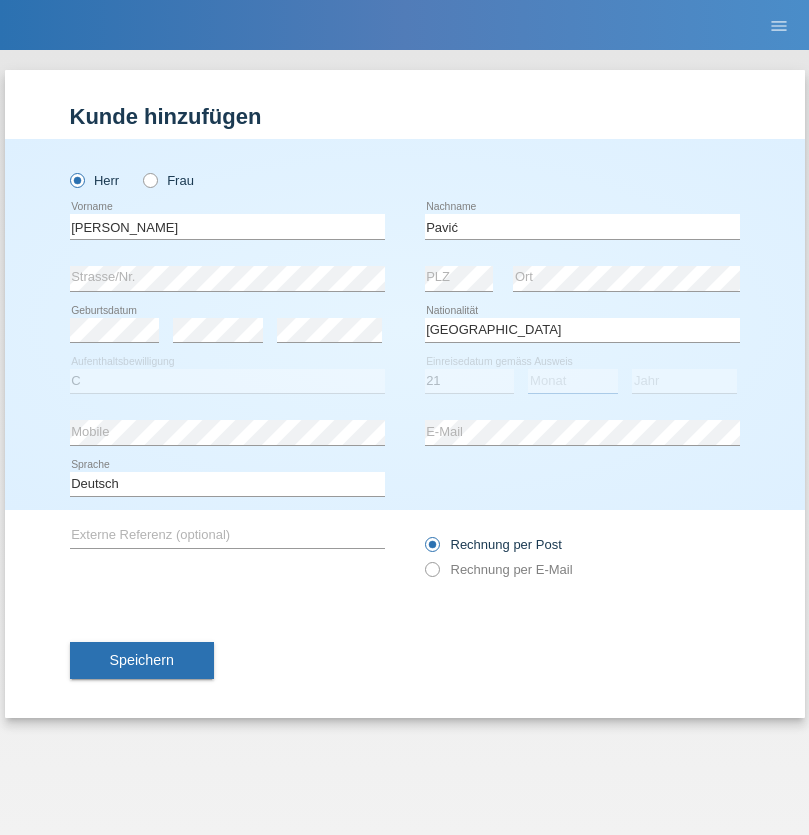select on "04" 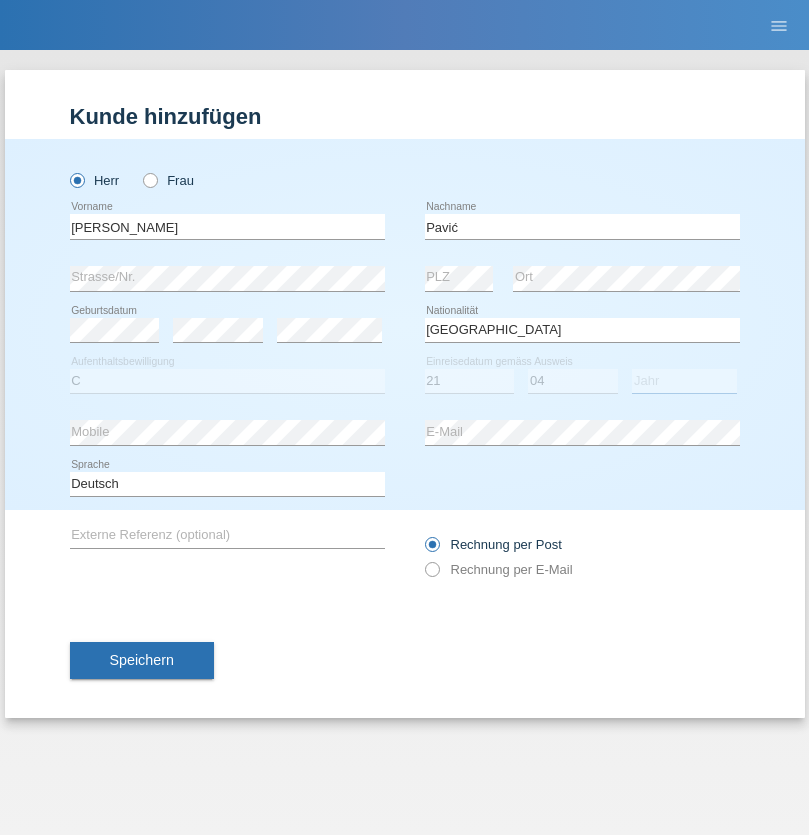 select on "2006" 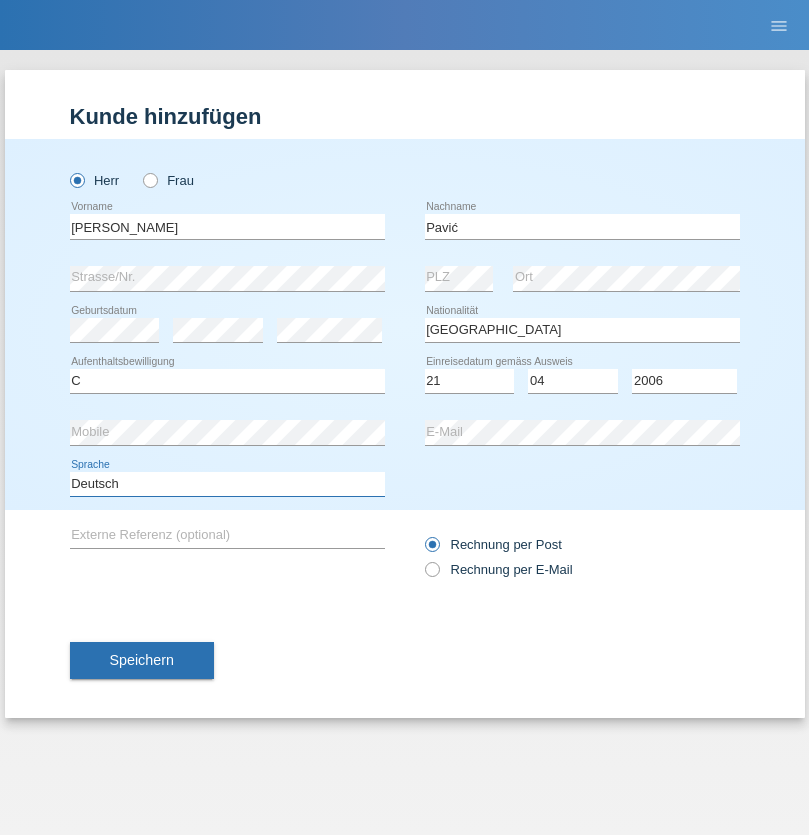 select on "en" 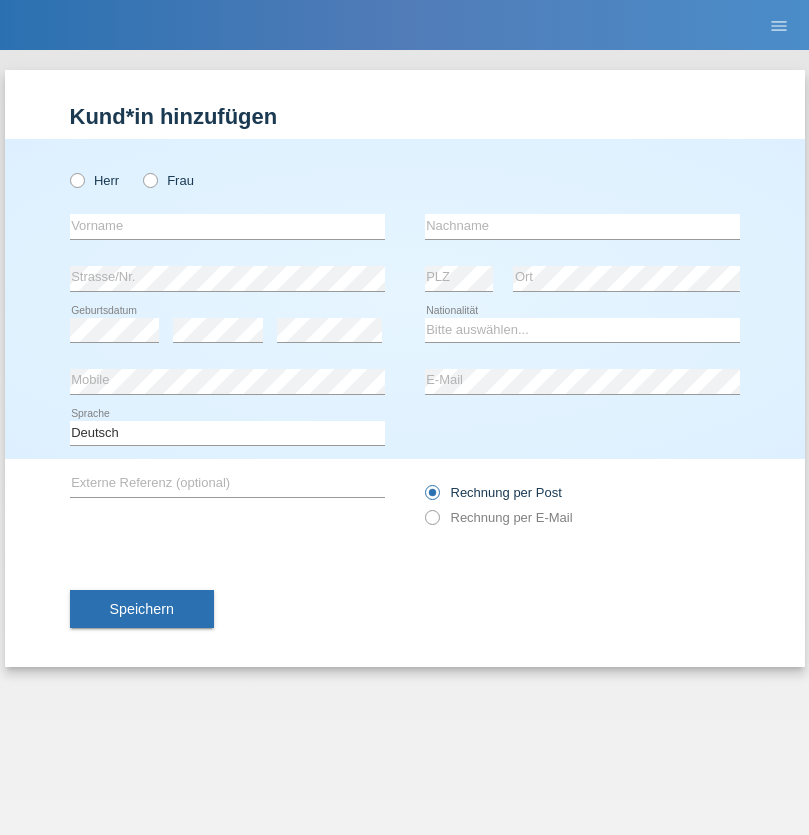 scroll, scrollTop: 0, scrollLeft: 0, axis: both 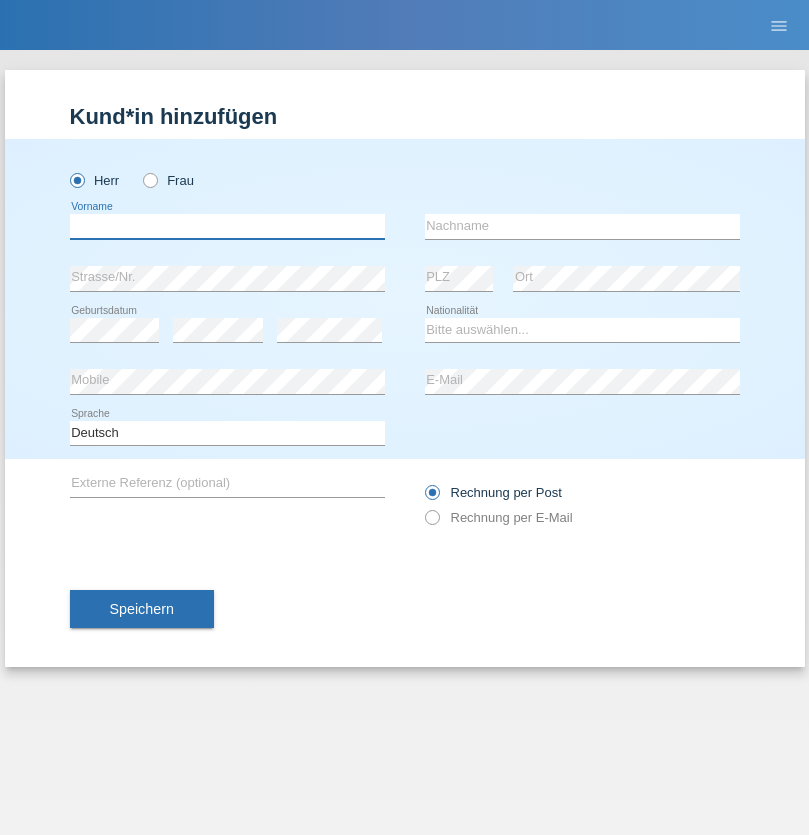 click at bounding box center [227, 226] 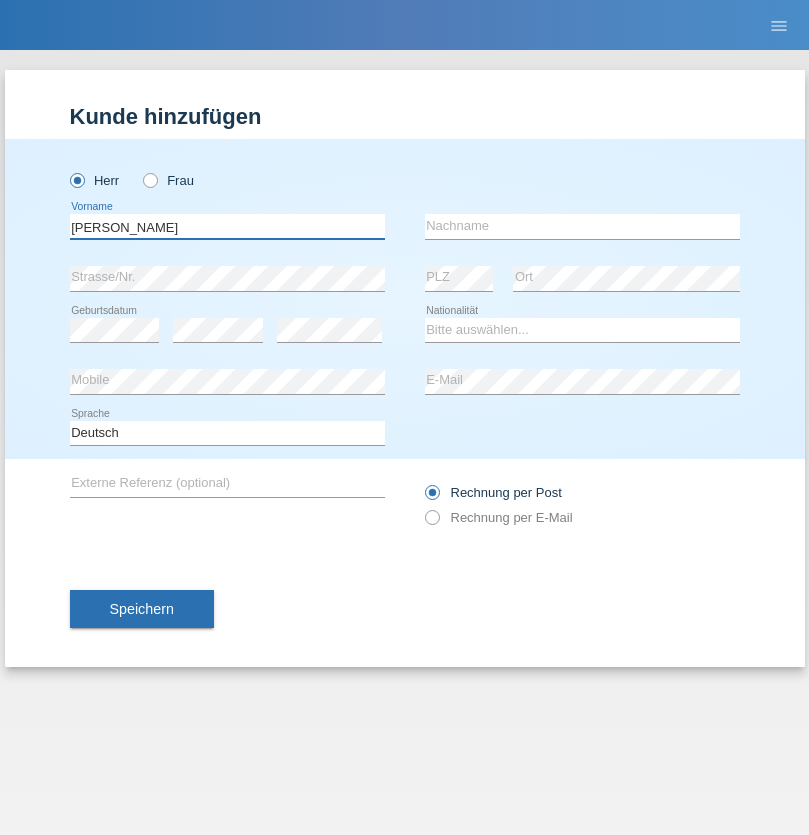 type on "[PERSON_NAME]" 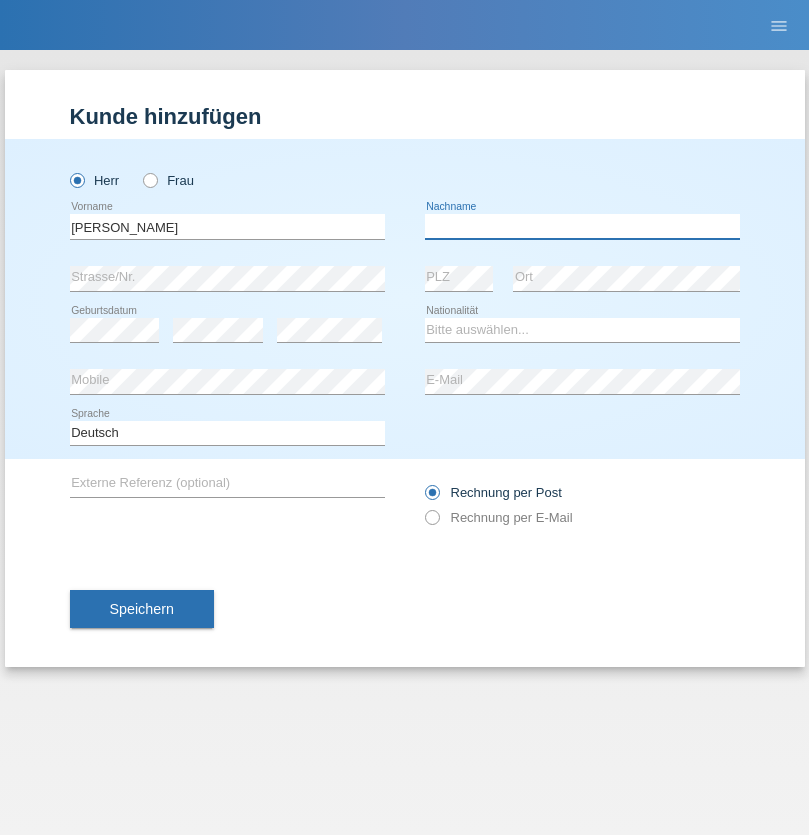 click at bounding box center (582, 226) 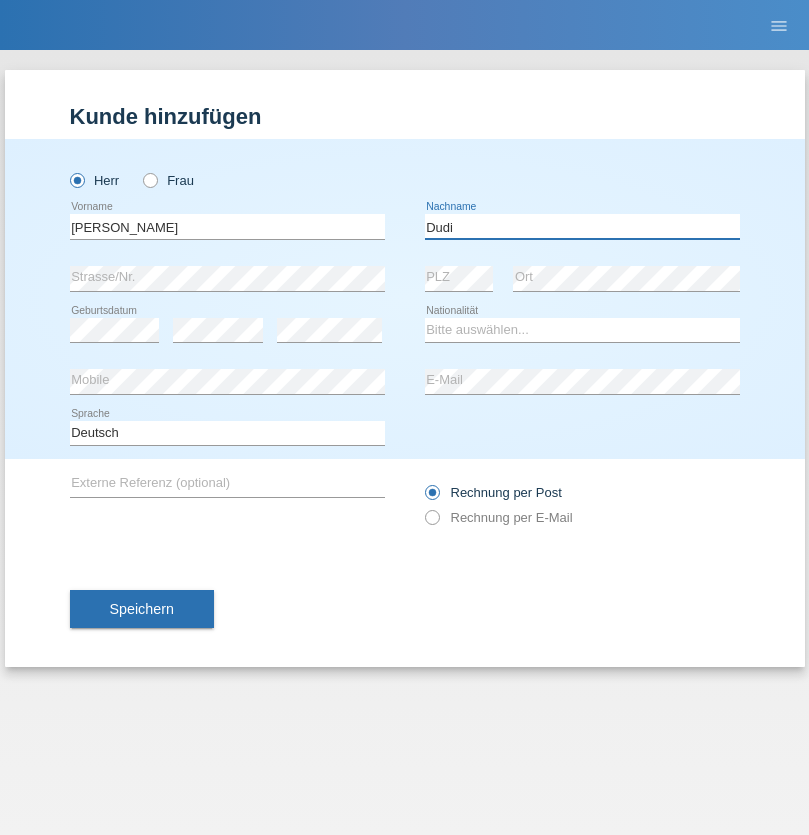 type on "Dudi" 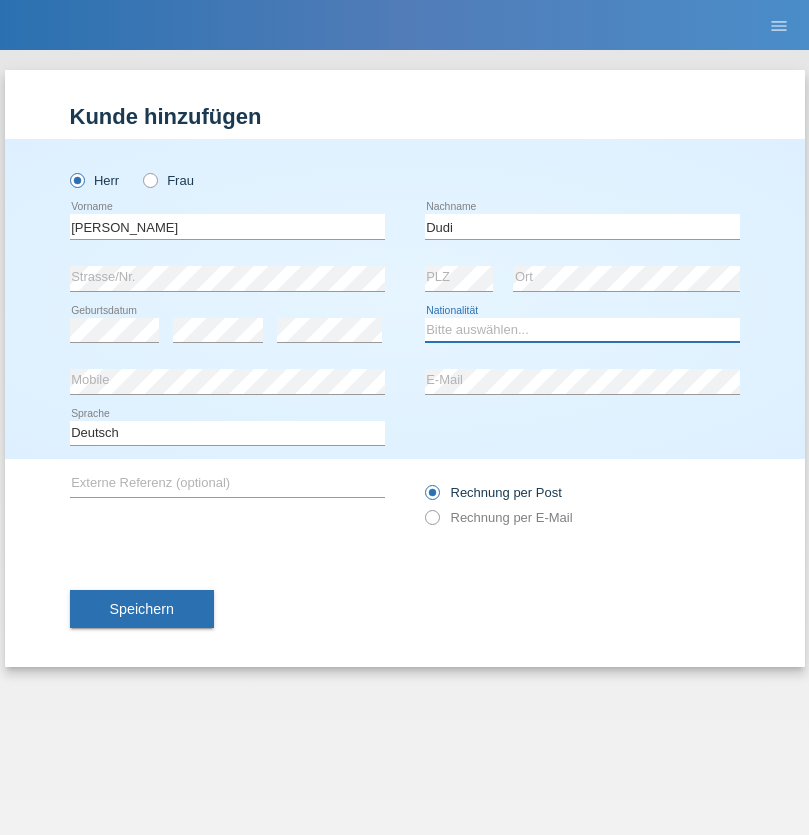 select on "SK" 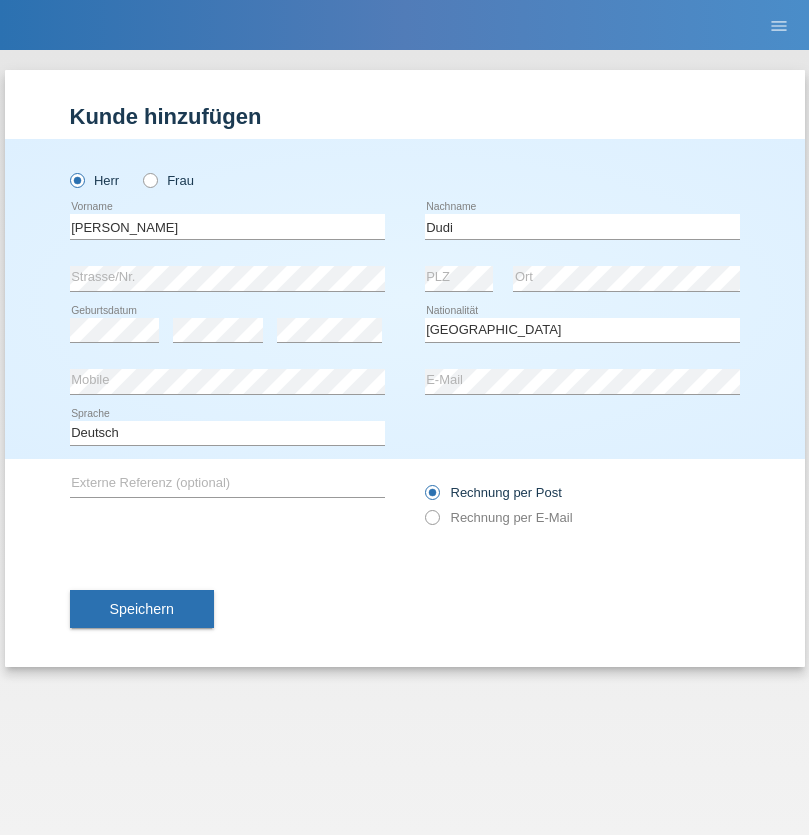 select on "C" 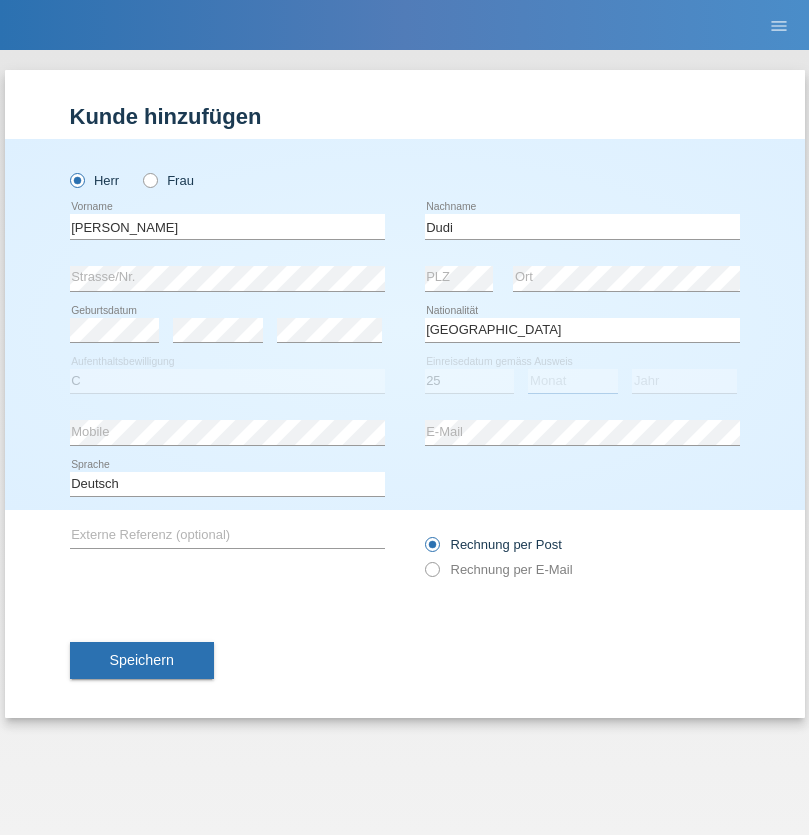 select on "05" 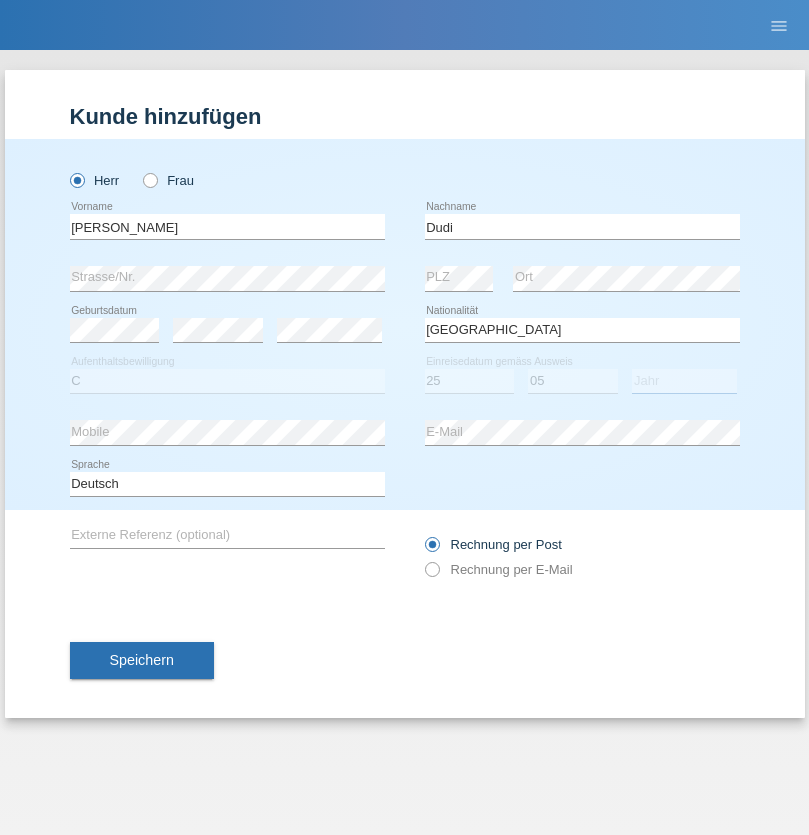 select on "2021" 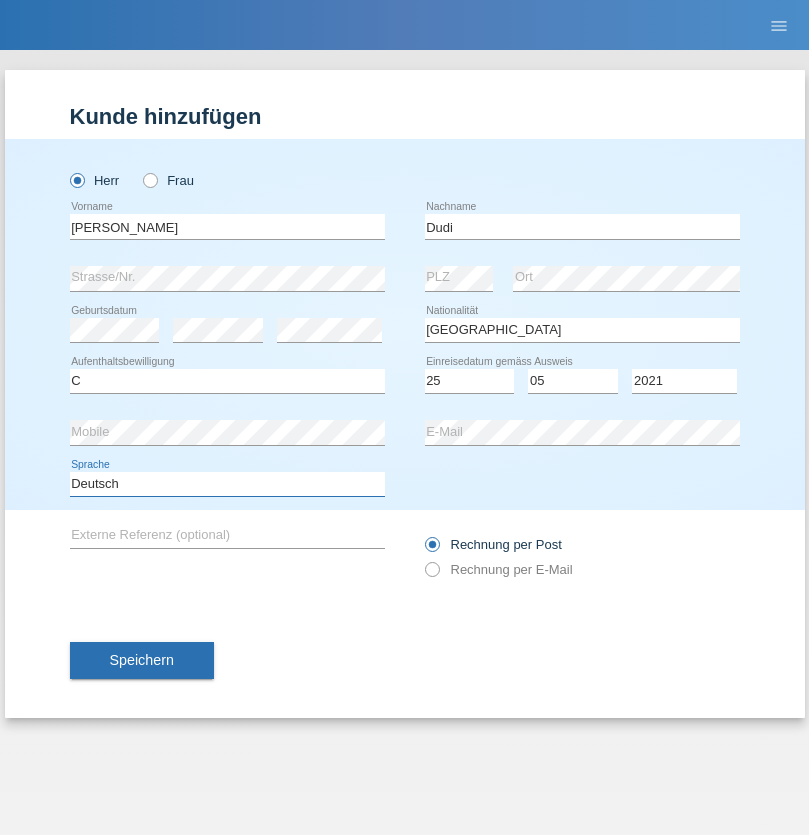 select on "en" 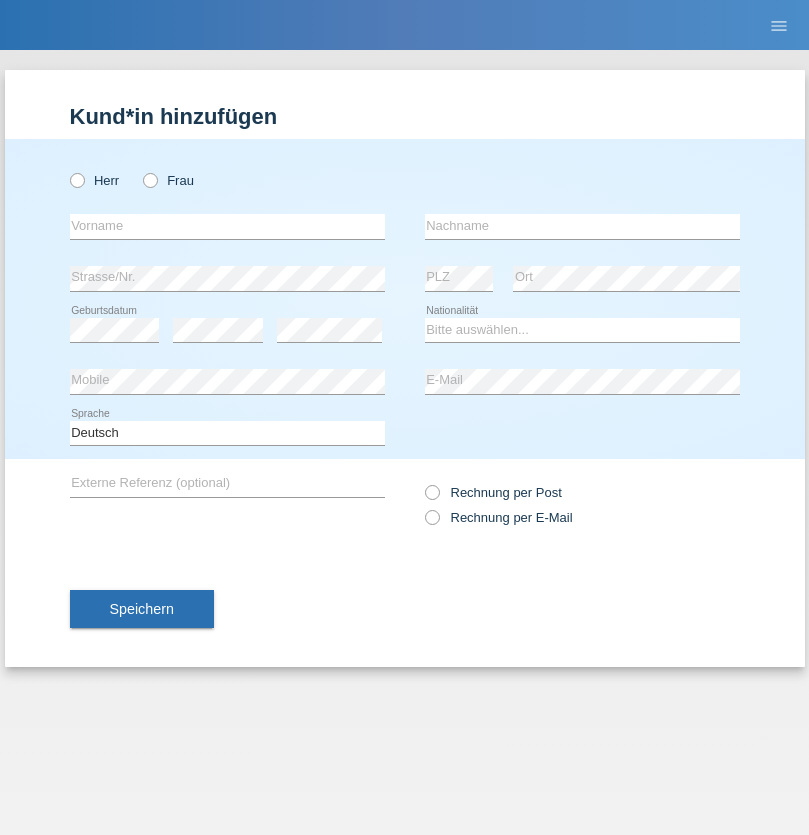 scroll, scrollTop: 0, scrollLeft: 0, axis: both 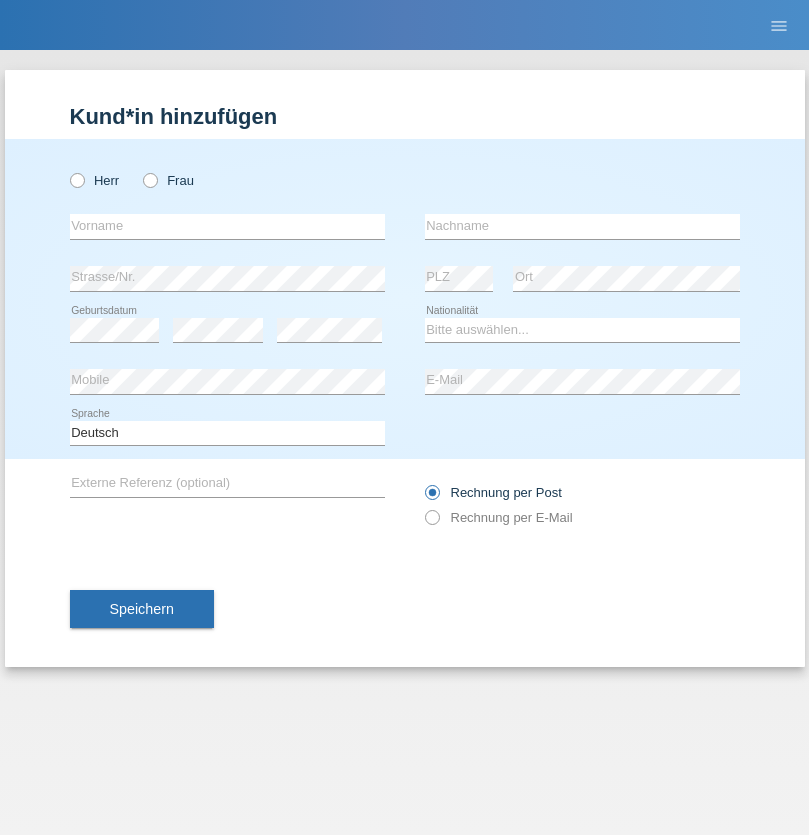 radio on "true" 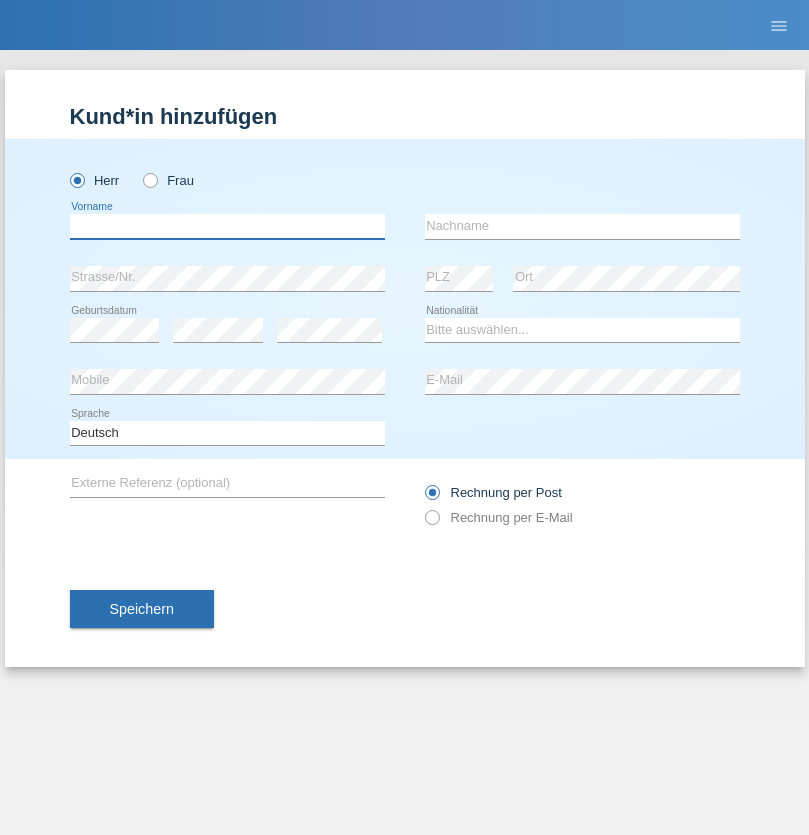 click at bounding box center (227, 226) 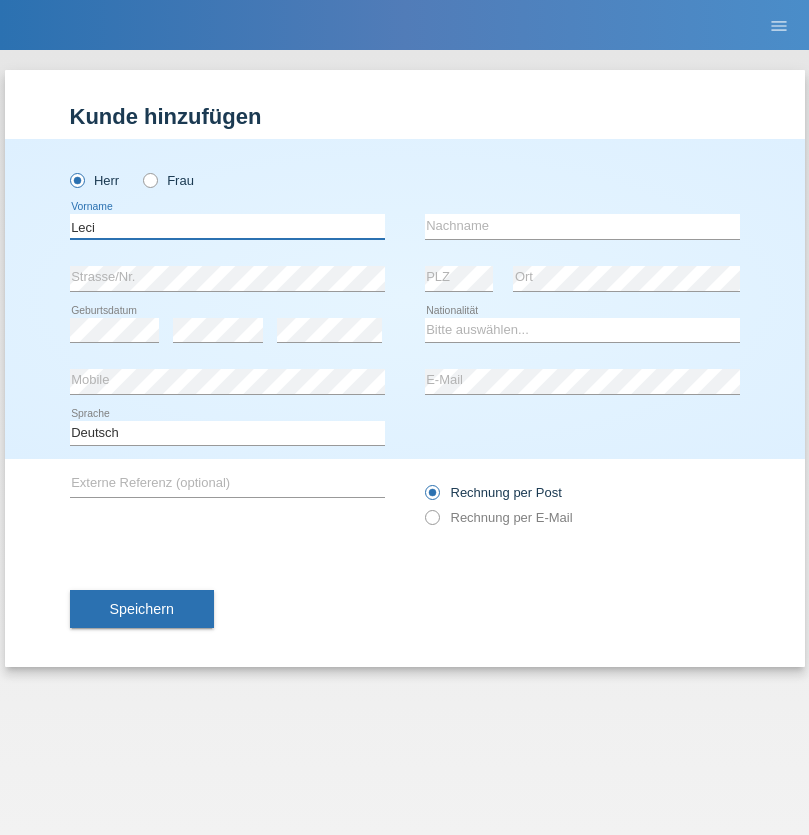 type on "Leci" 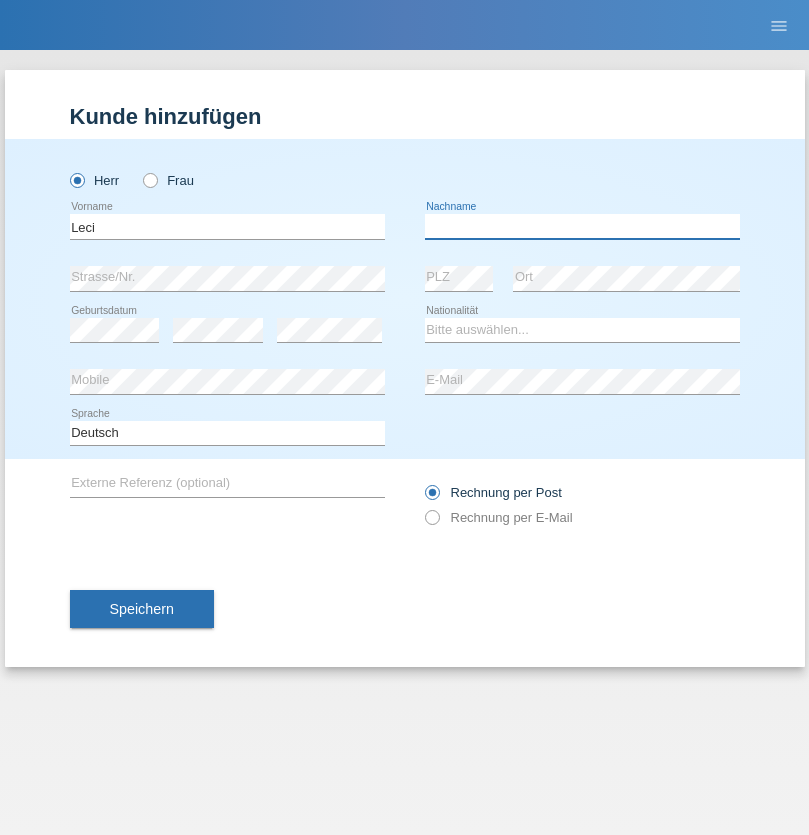 click at bounding box center [582, 226] 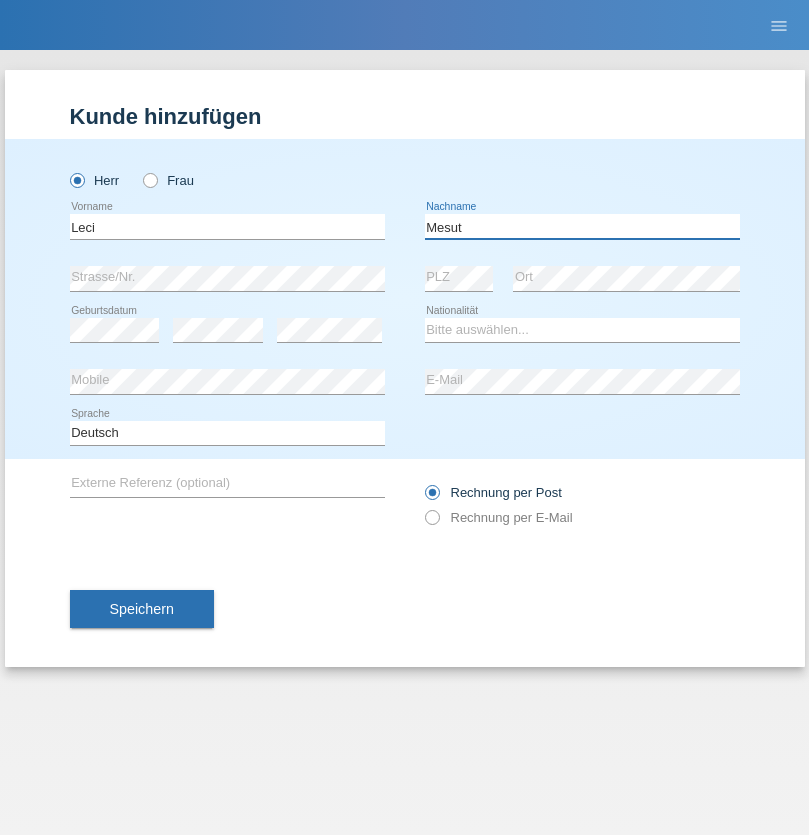 type on "Mesut" 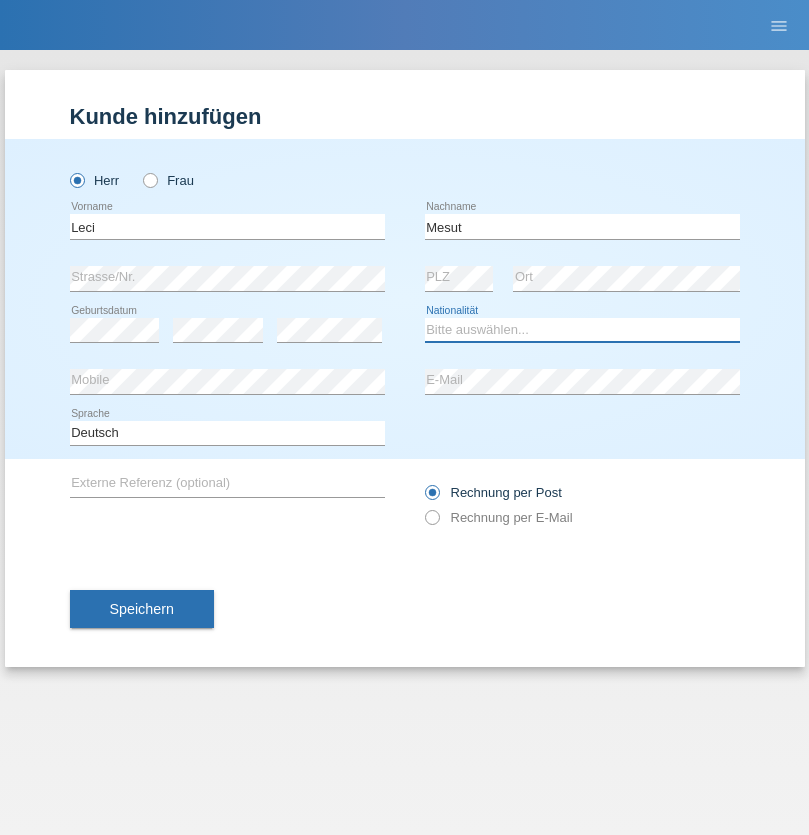 select on "XK" 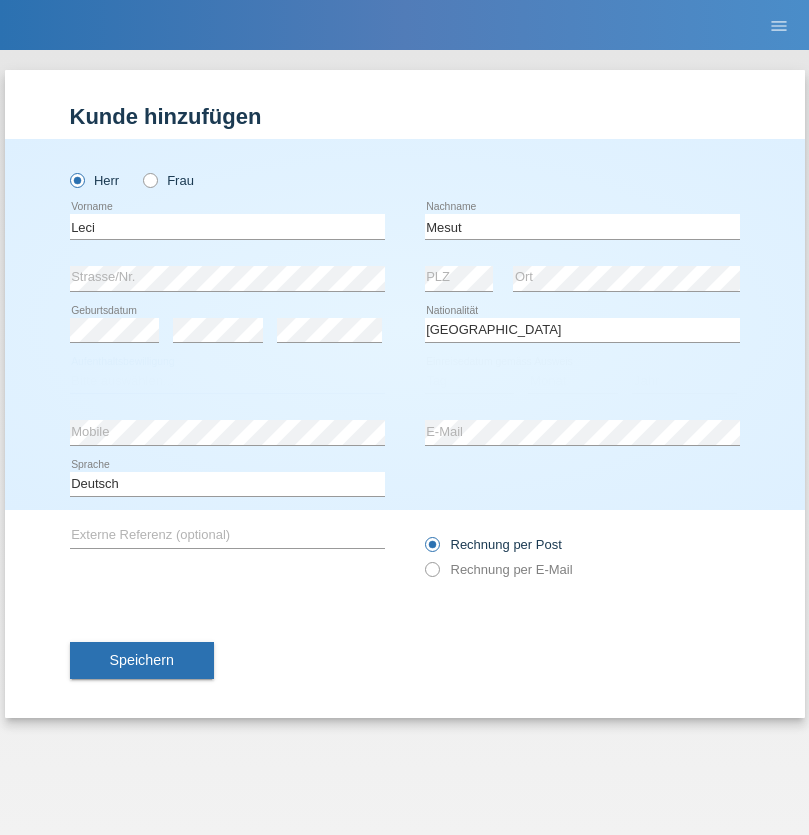 select on "C" 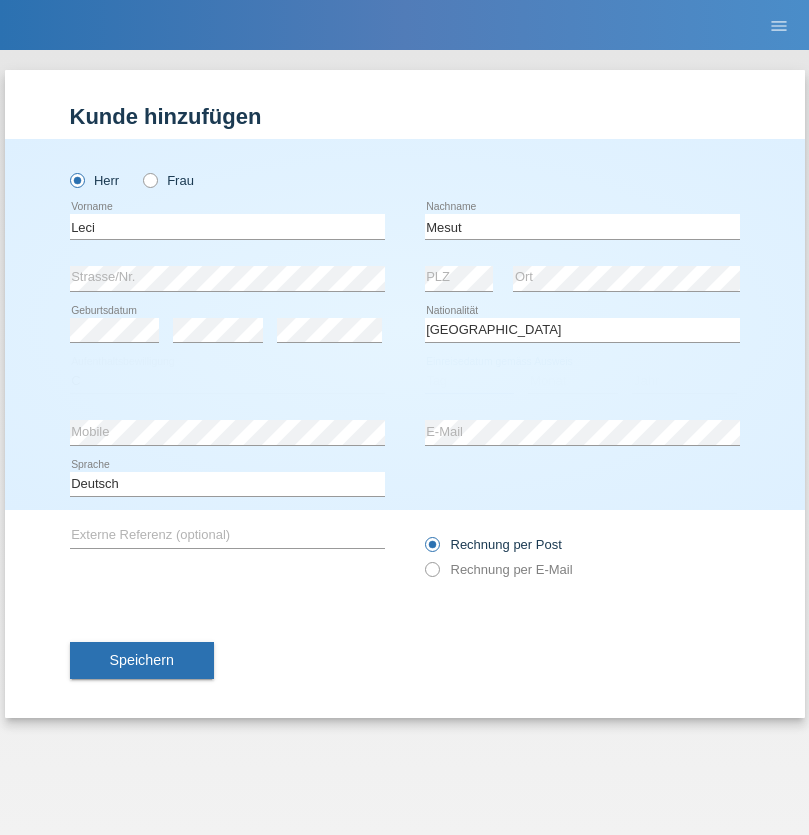 select on "14" 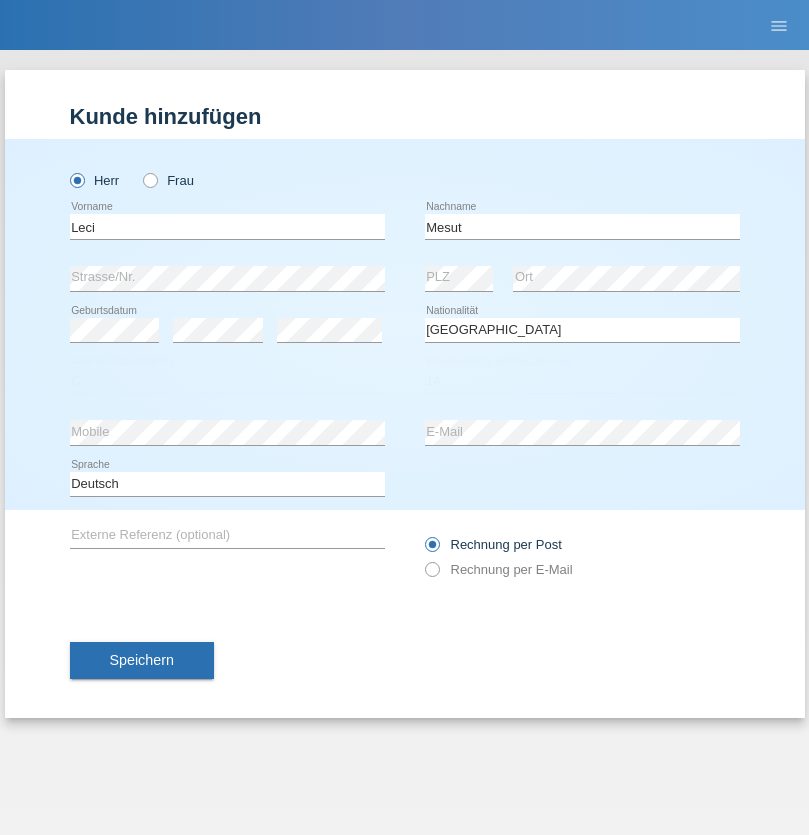 select on "07" 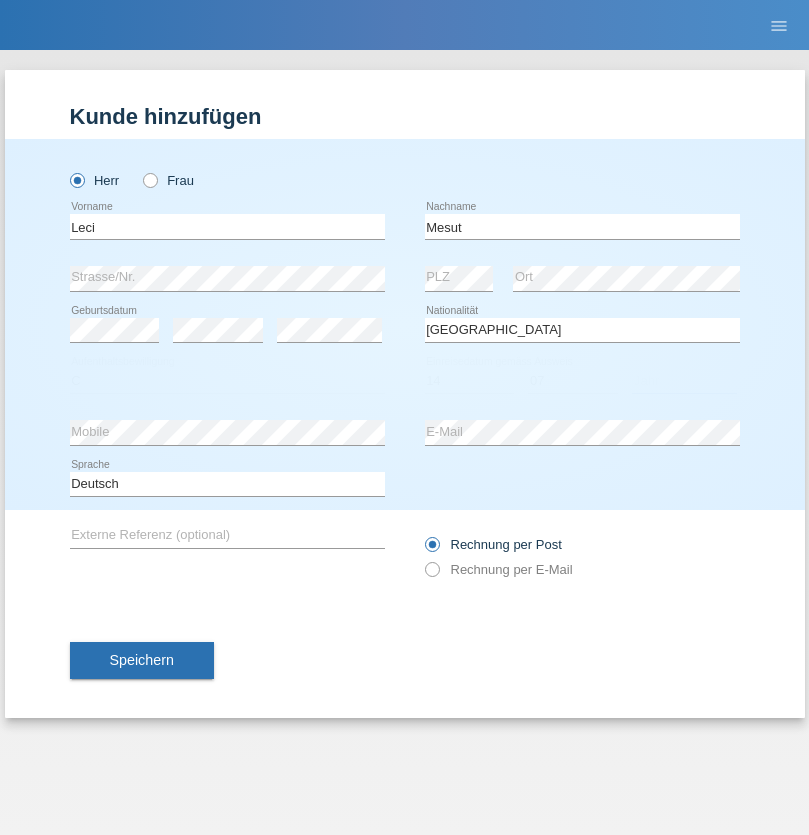 select on "2021" 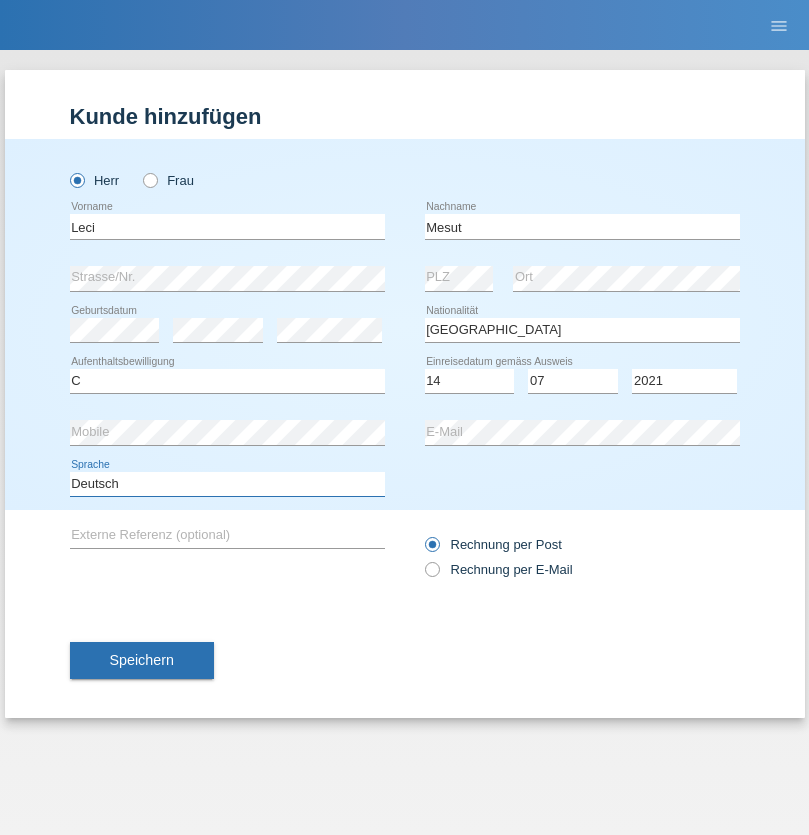 select on "en" 